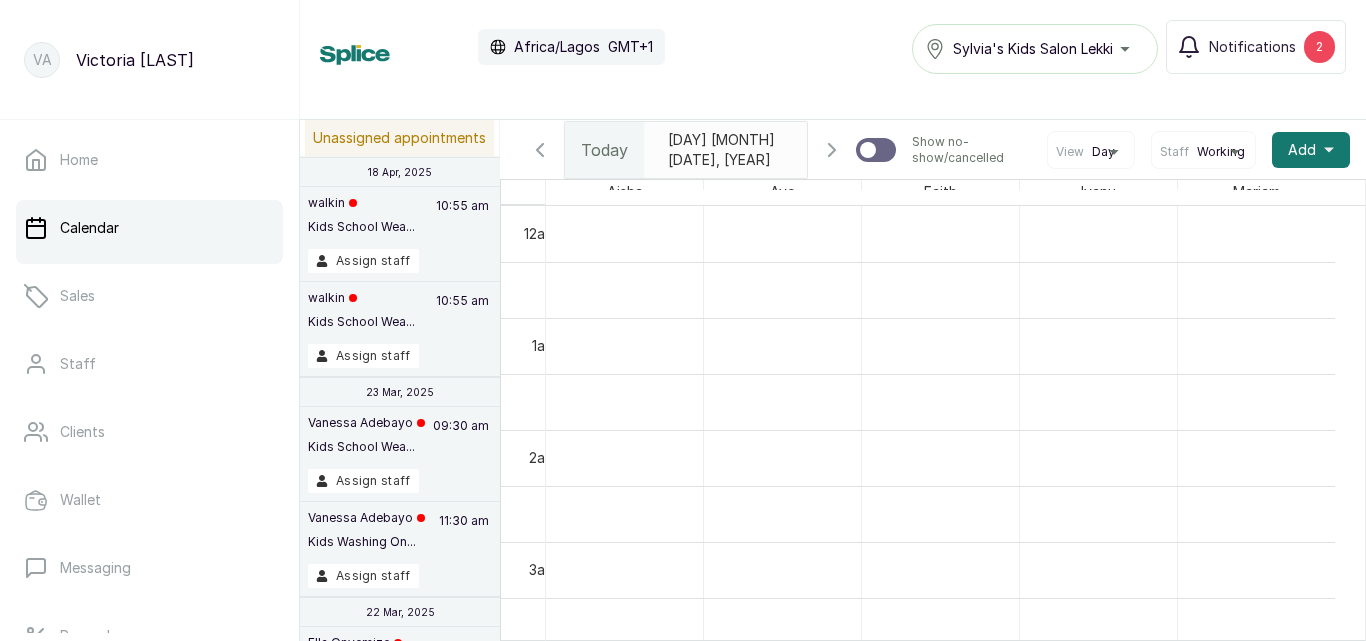 scroll, scrollTop: 0, scrollLeft: 0, axis: both 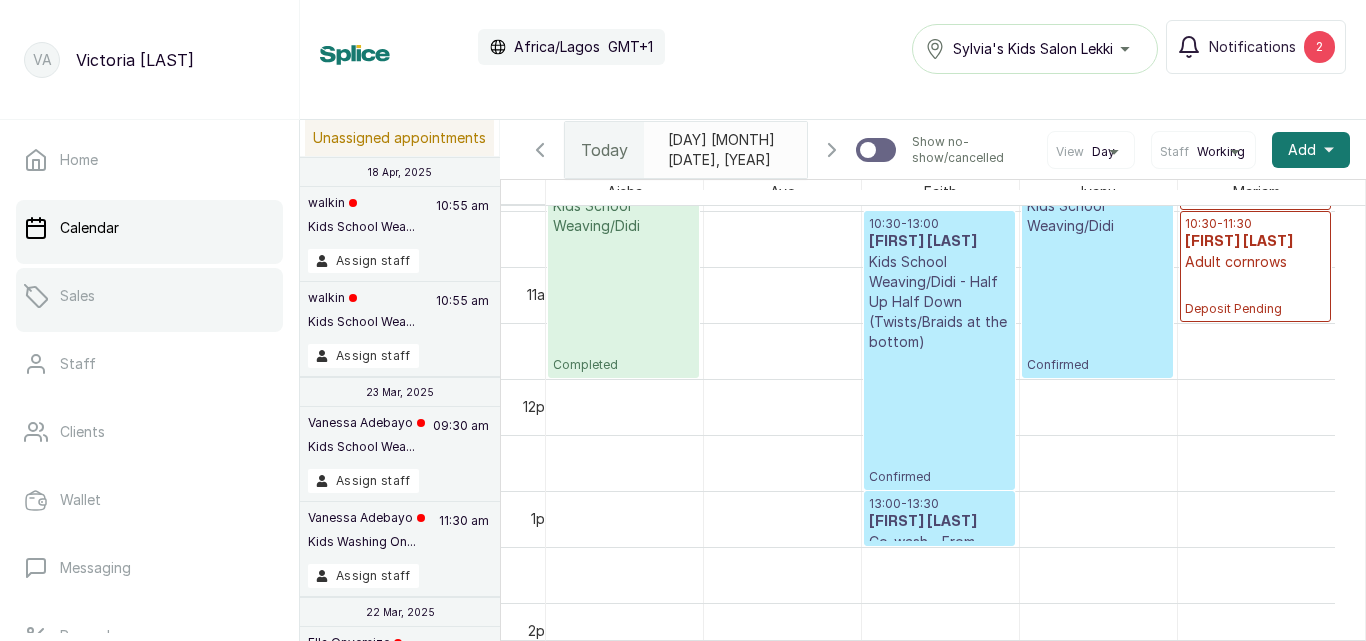 click on "Sales" at bounding box center (149, 296) 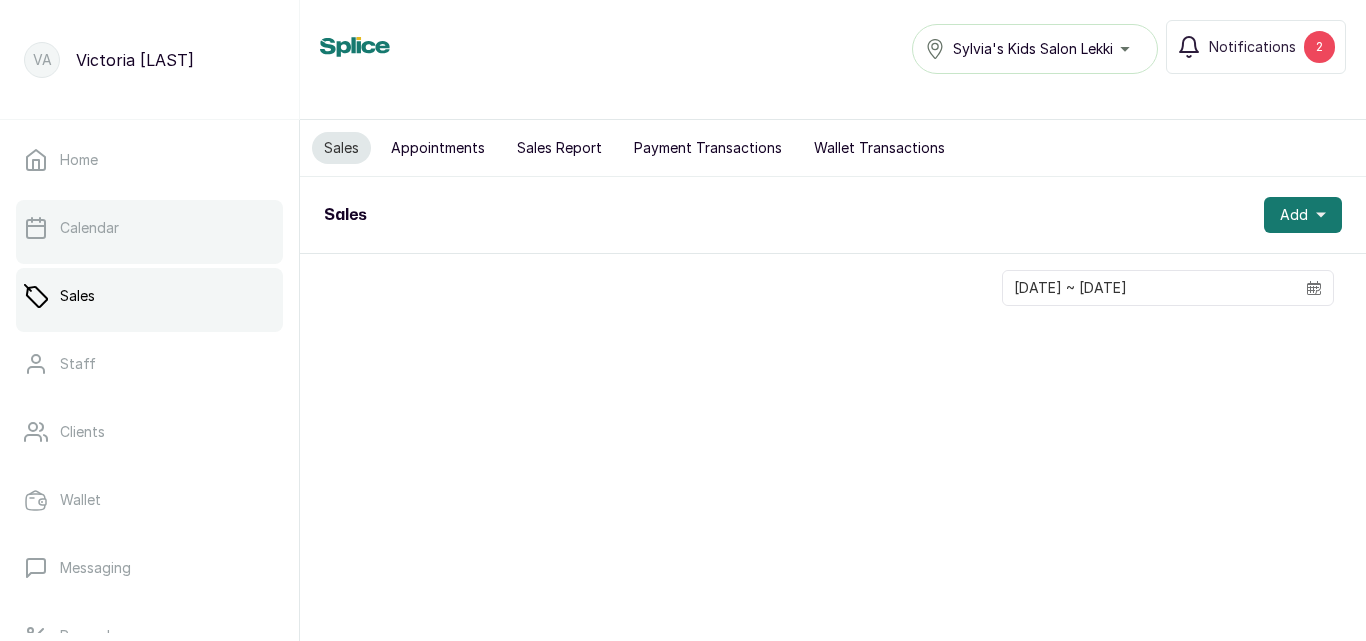 click on "Calendar" at bounding box center (149, 228) 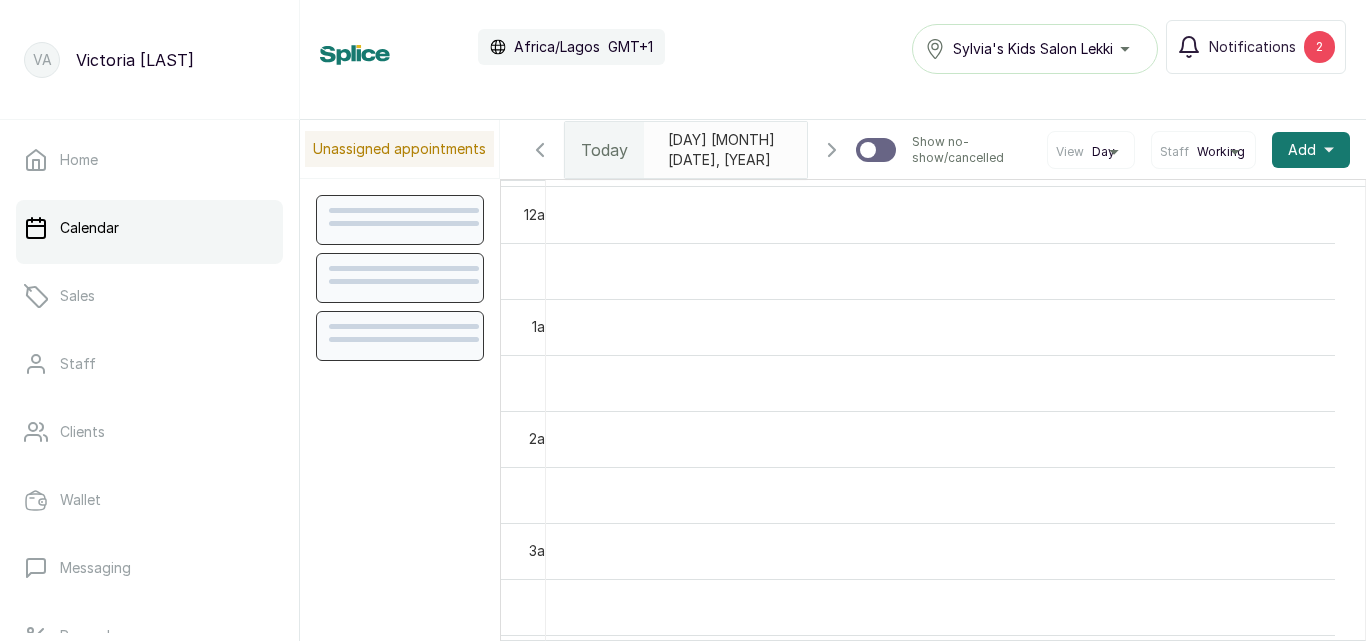 scroll, scrollTop: 673, scrollLeft: 0, axis: vertical 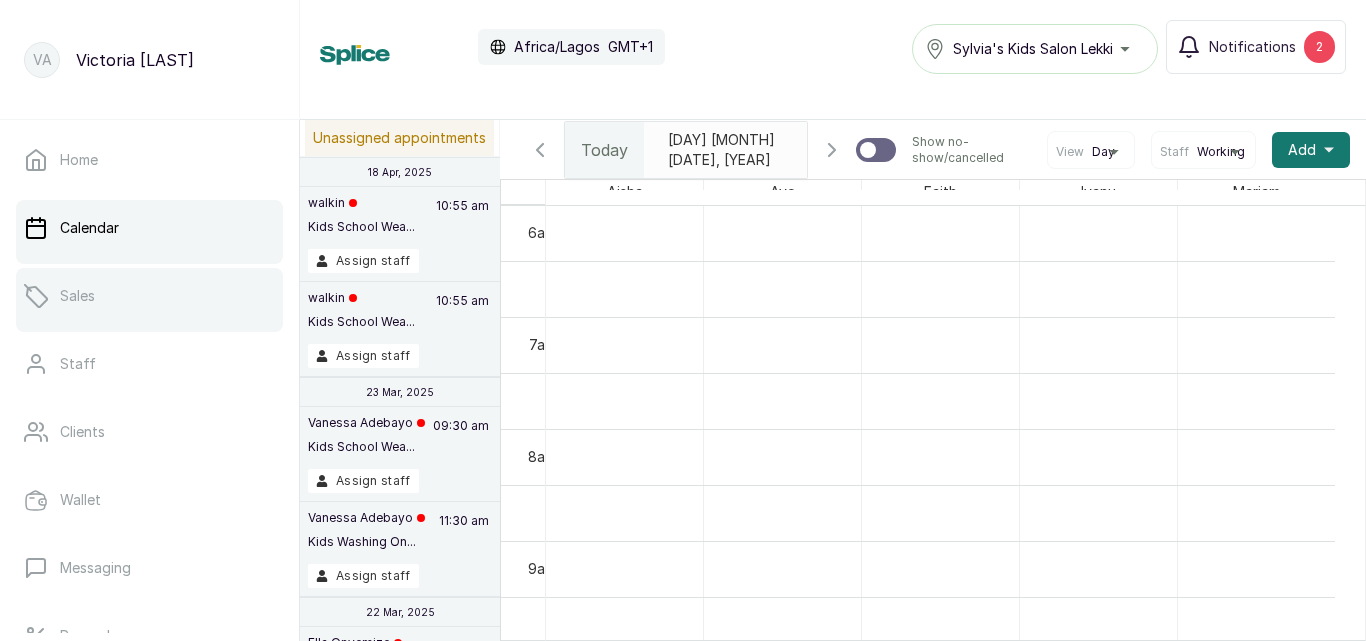click on "Sales" at bounding box center [149, 296] 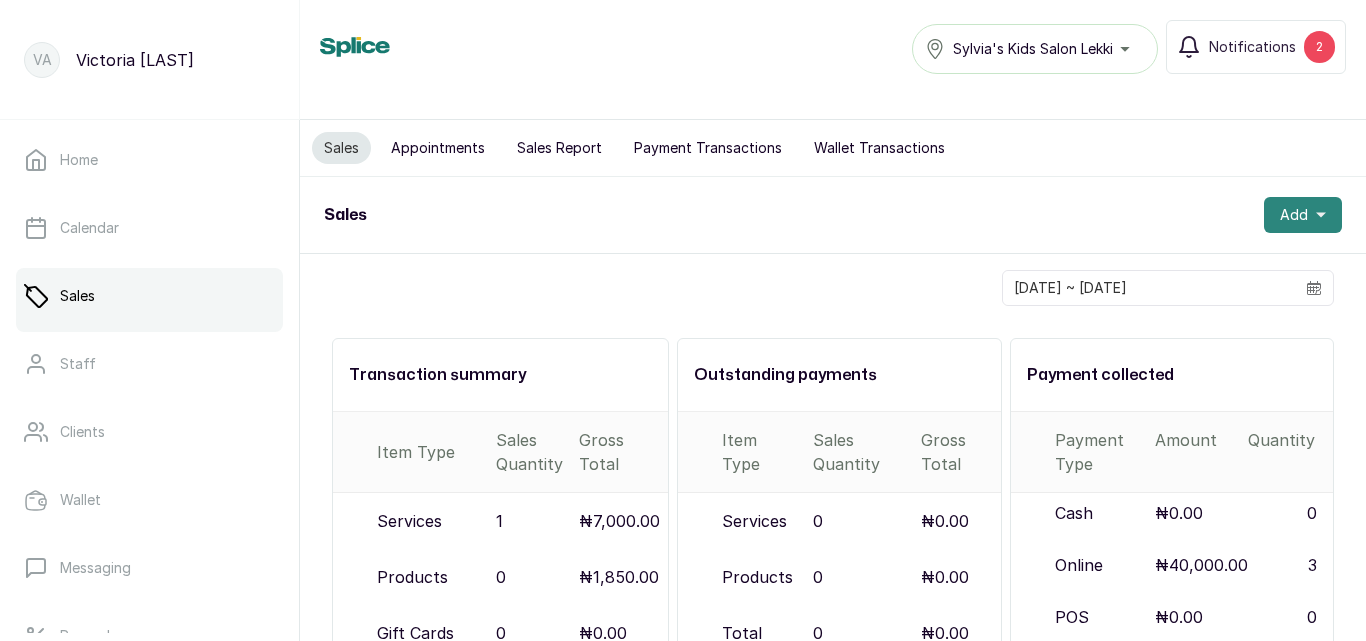 click on "Add" at bounding box center (1294, 215) 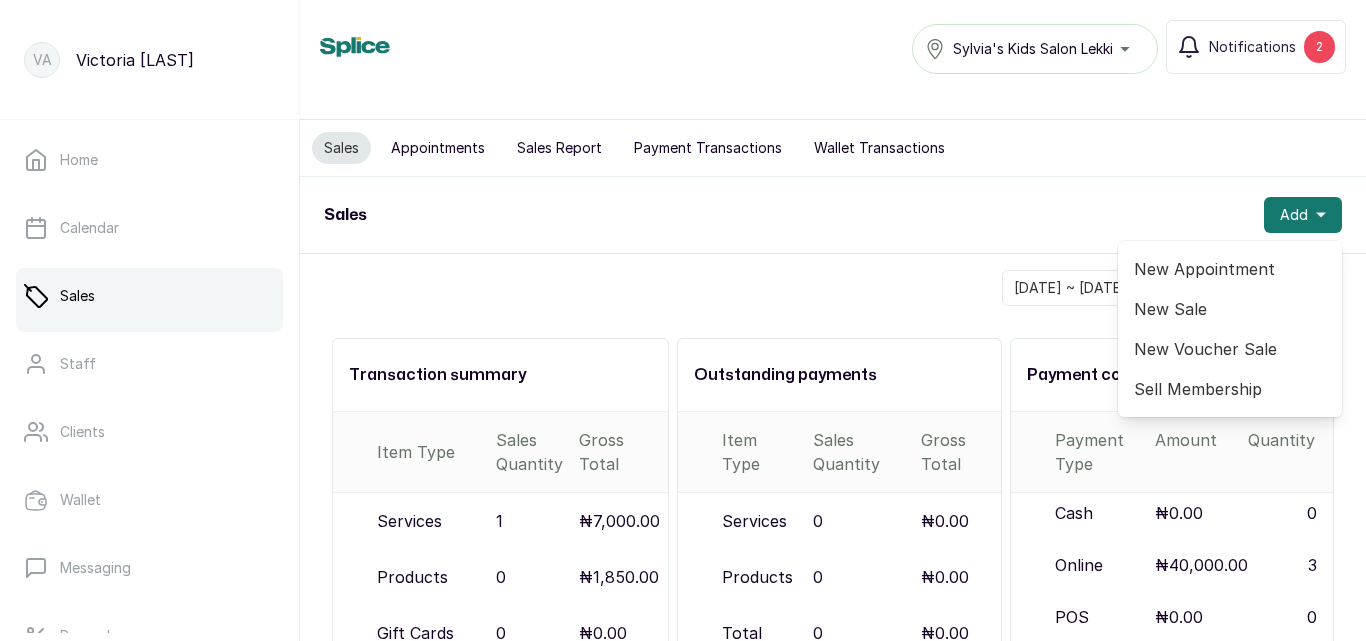 click on "New Sale" at bounding box center [1230, 309] 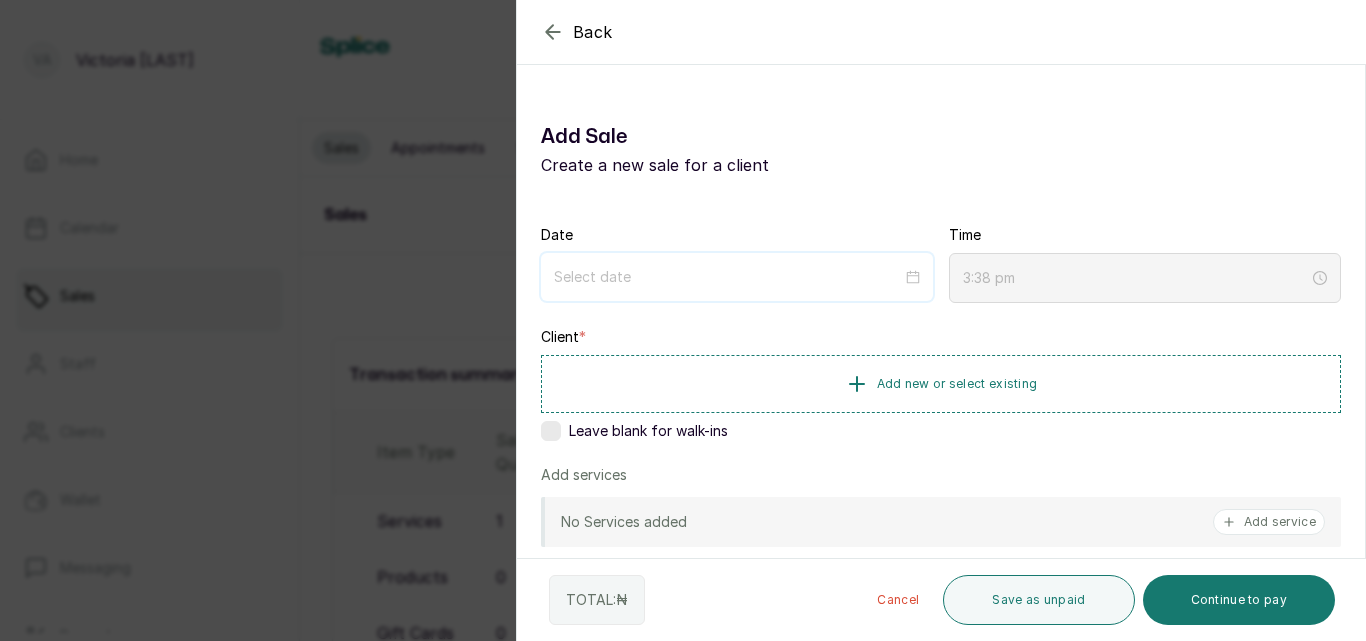 click at bounding box center [728, 277] 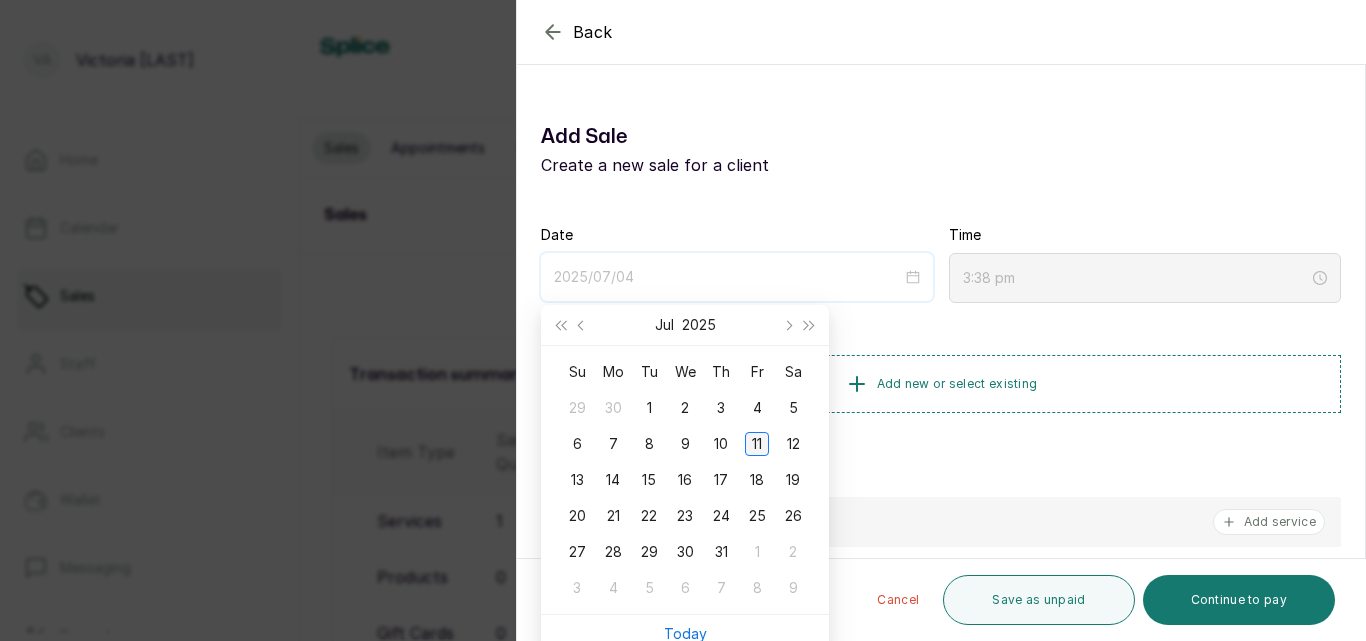type on "2025/07/11" 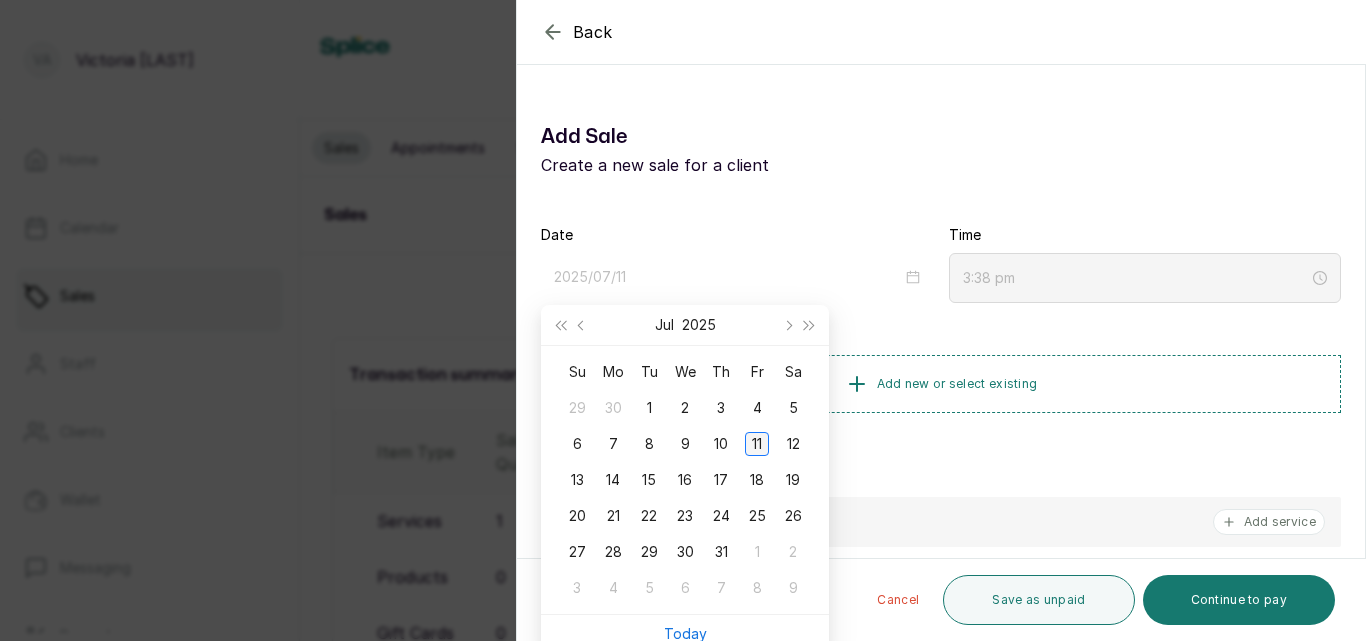 click on "11" at bounding box center (757, 444) 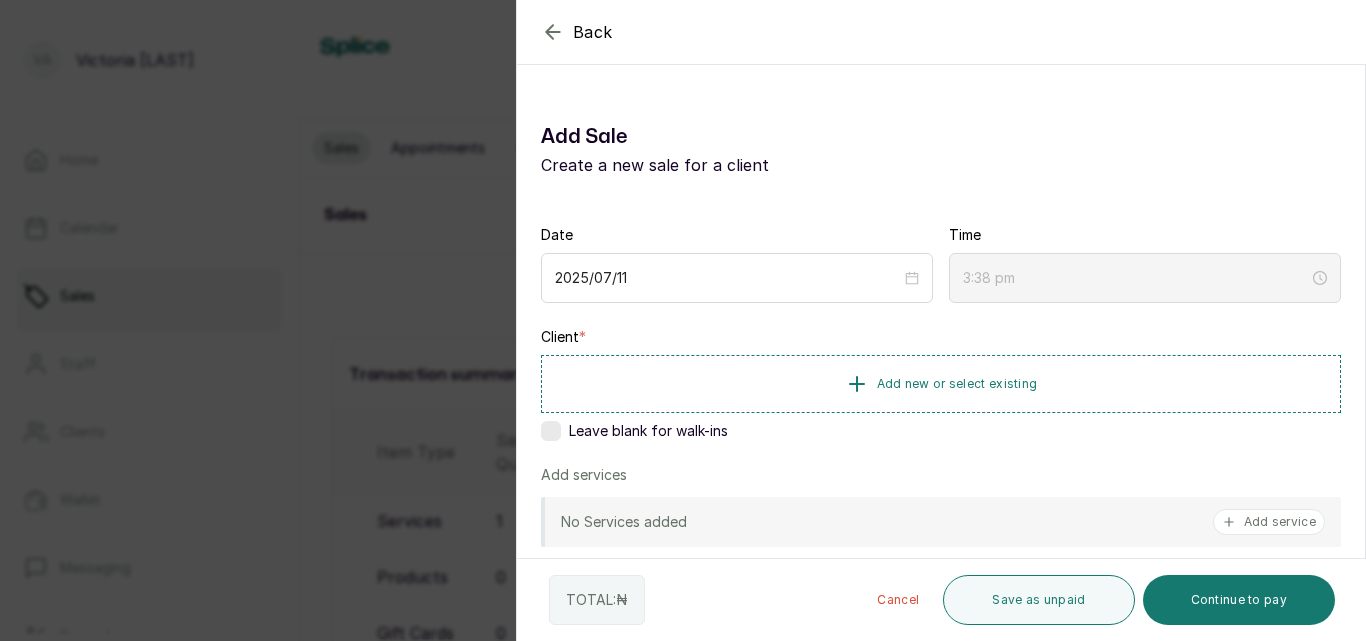 click on "Leave blank for walk-ins" at bounding box center (648, 431) 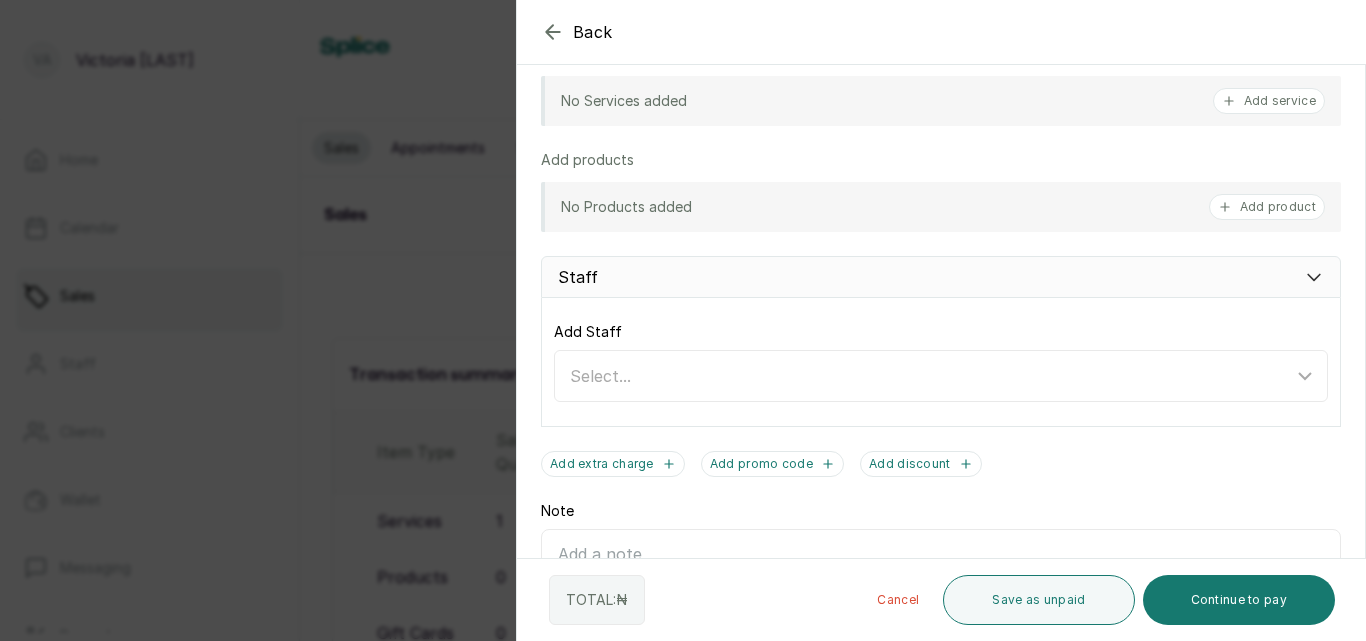 scroll, scrollTop: 477, scrollLeft: 0, axis: vertical 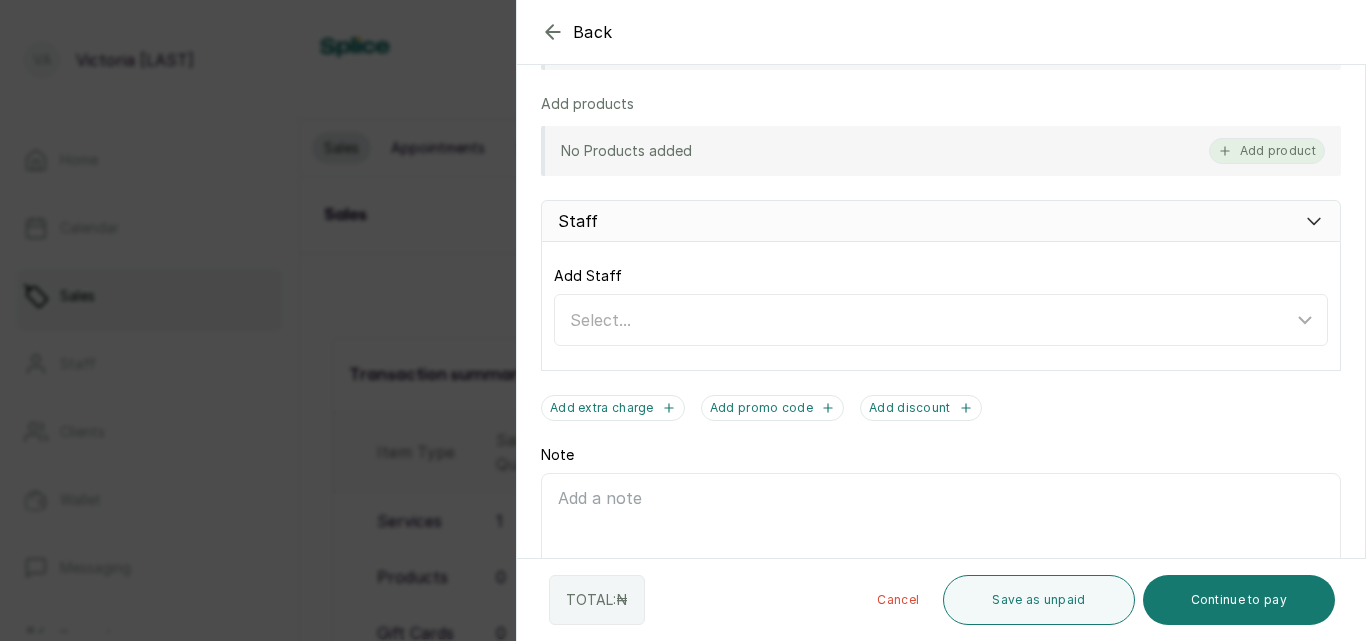 click on "Add product" at bounding box center [1267, 151] 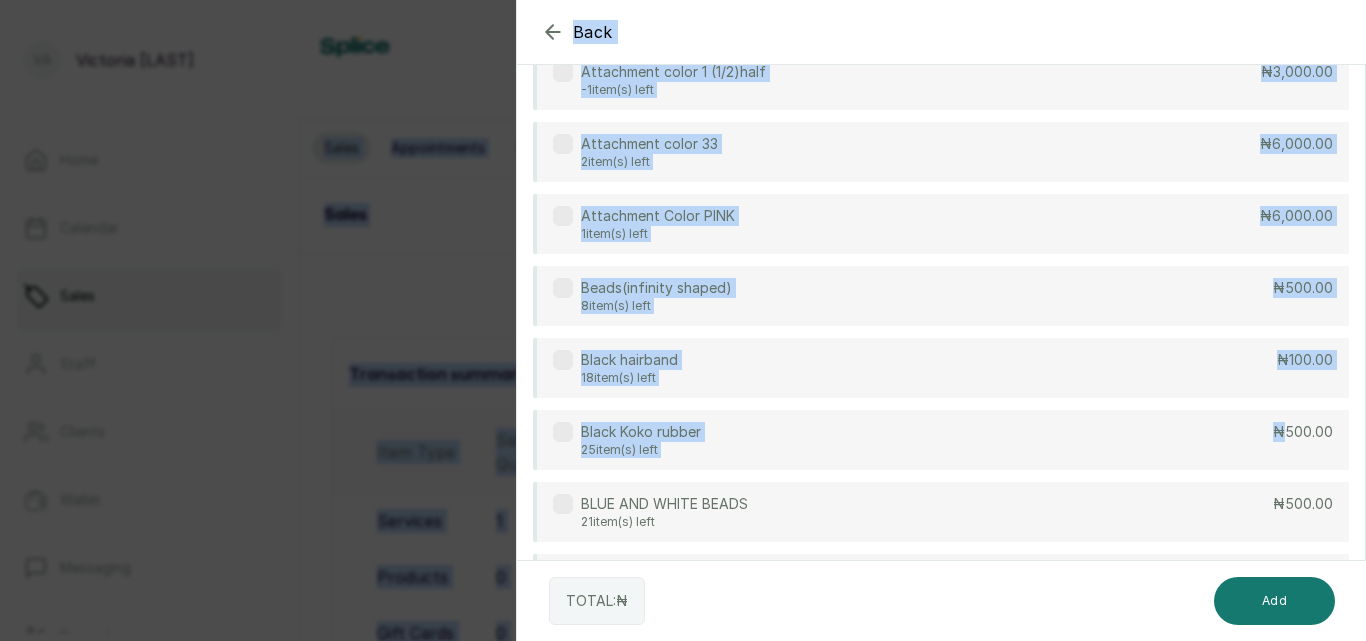 scroll, scrollTop: 0, scrollLeft: 0, axis: both 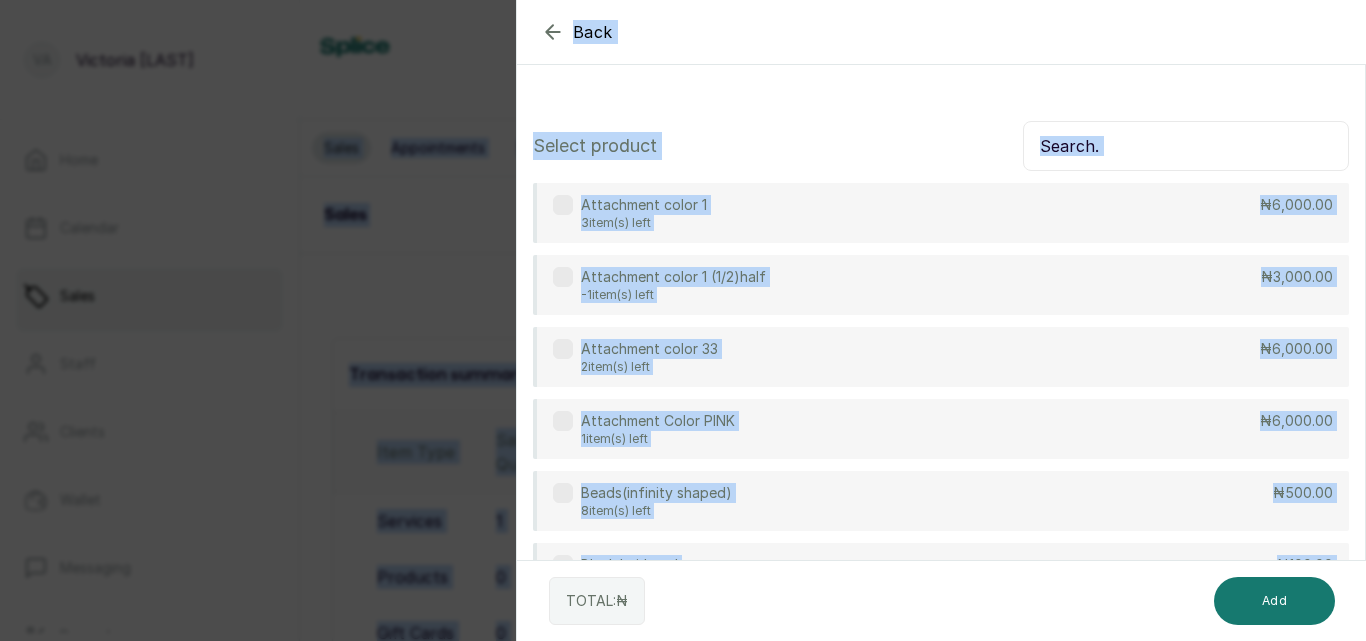 drag, startPoint x: 1192, startPoint y: 195, endPoint x: 1148, endPoint y: -58, distance: 256.79758 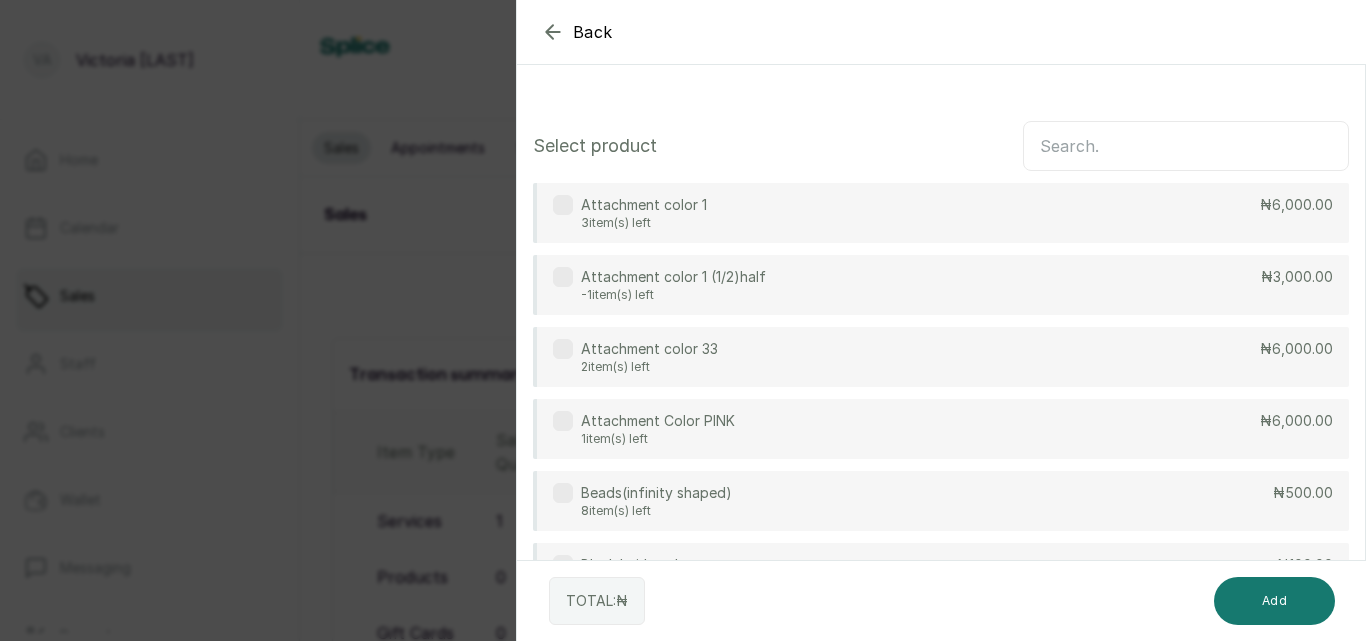click at bounding box center (1186, 146) 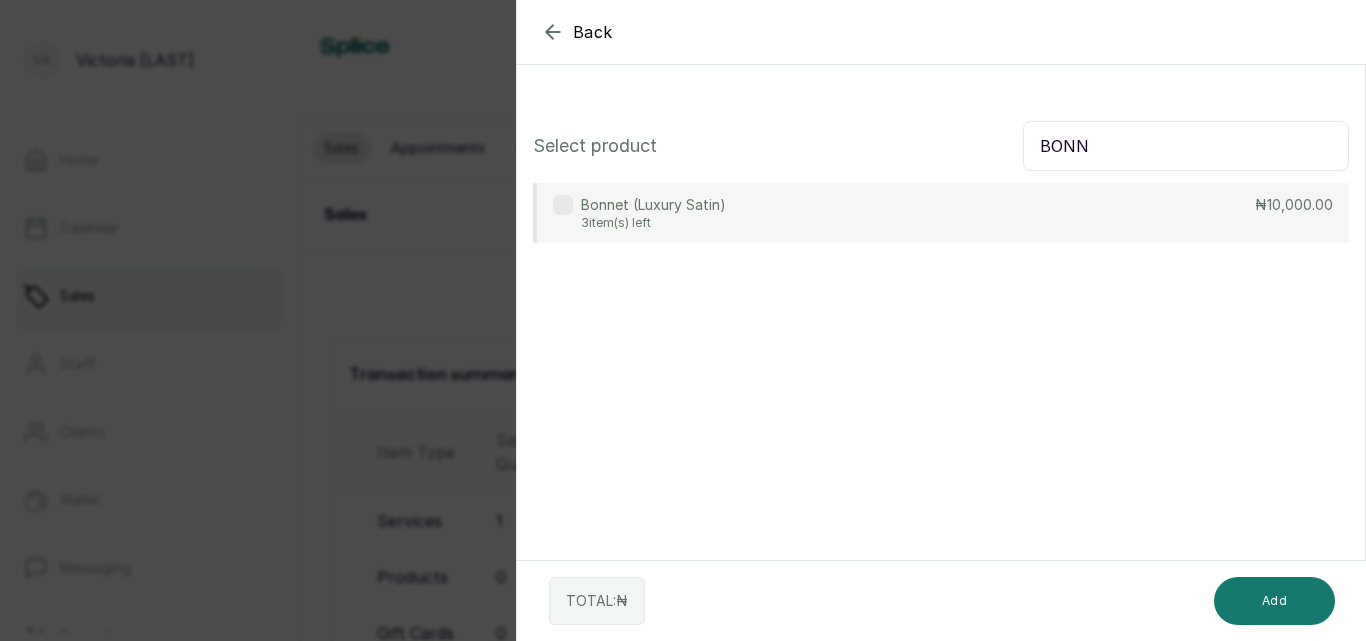 click on "Bonnet (Luxury Satin) 3  item(s) left ₦10,000.00" at bounding box center (941, 213) 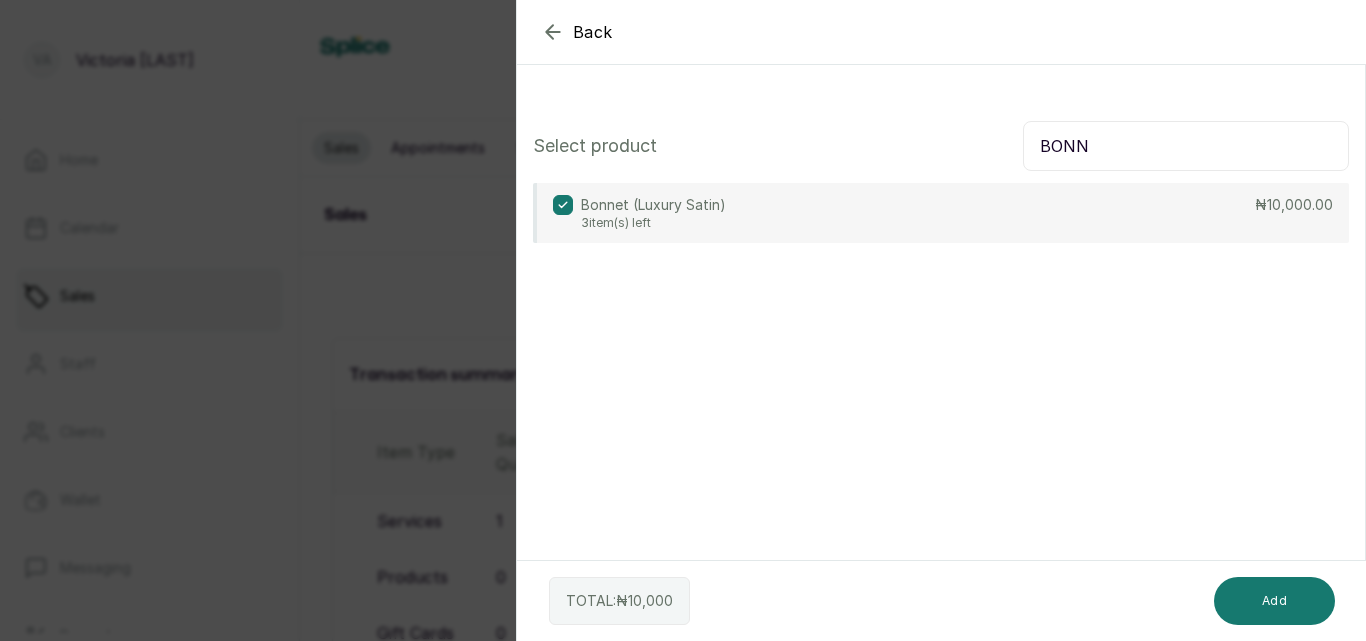 click on "BONN" at bounding box center [1186, 146] 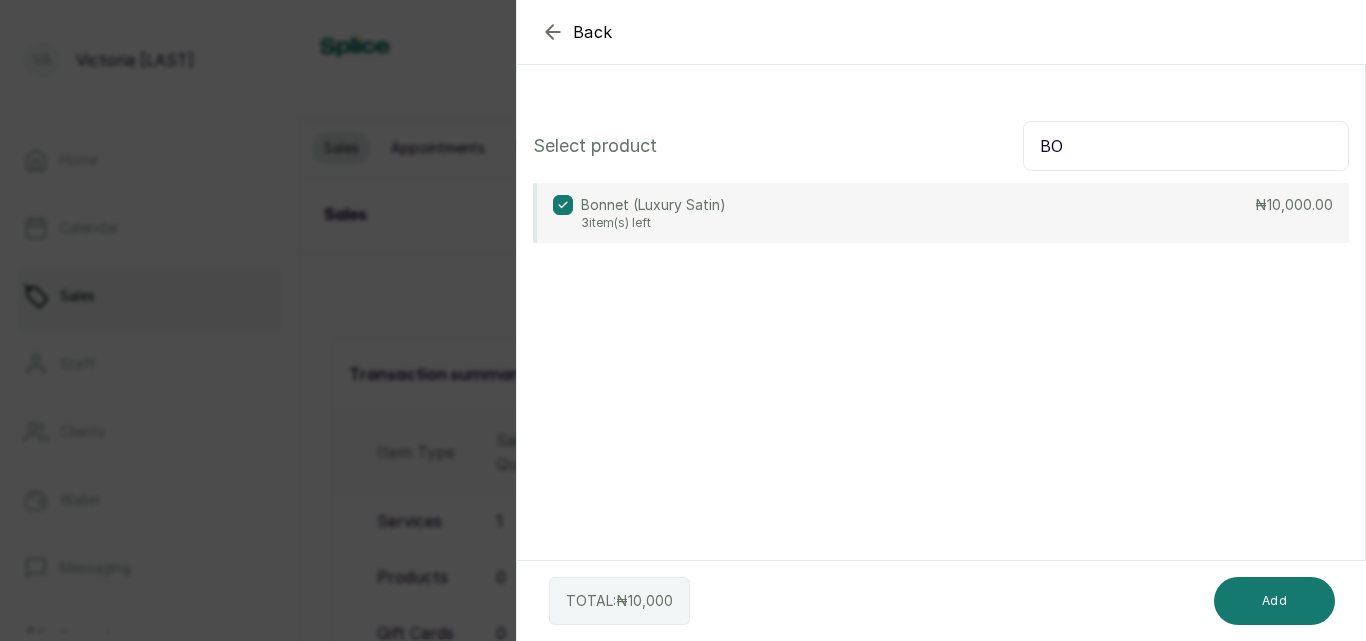 type on "B" 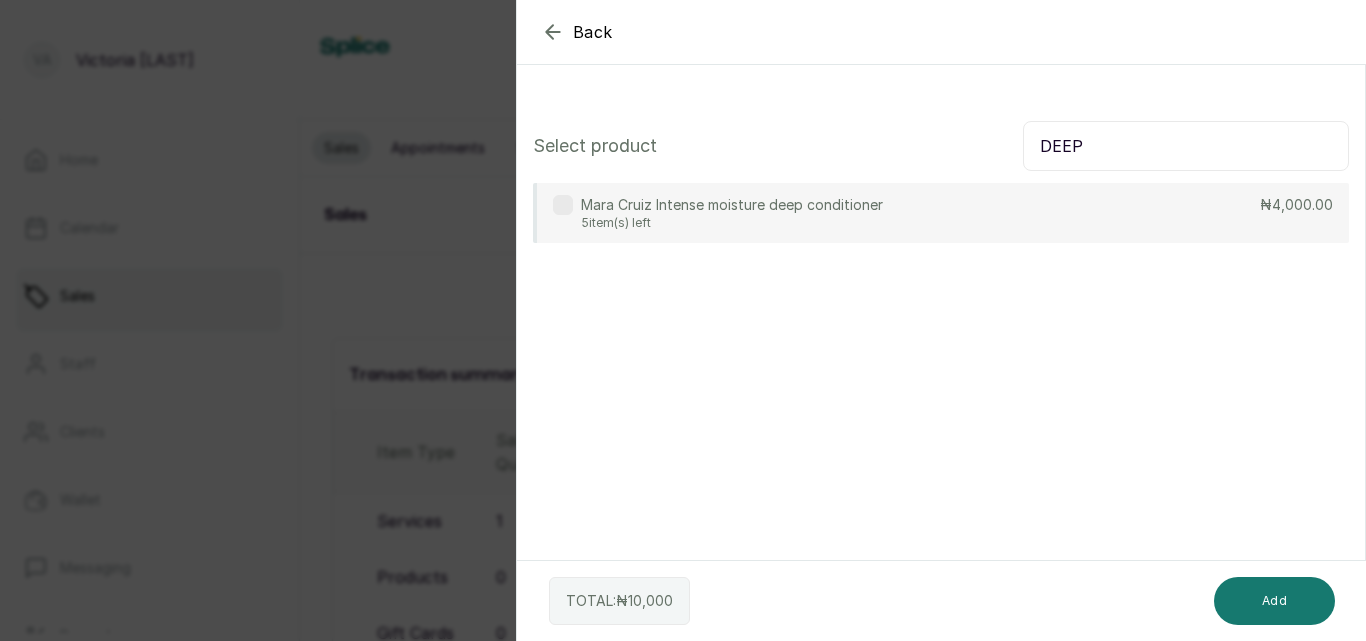 type on "DEEP" 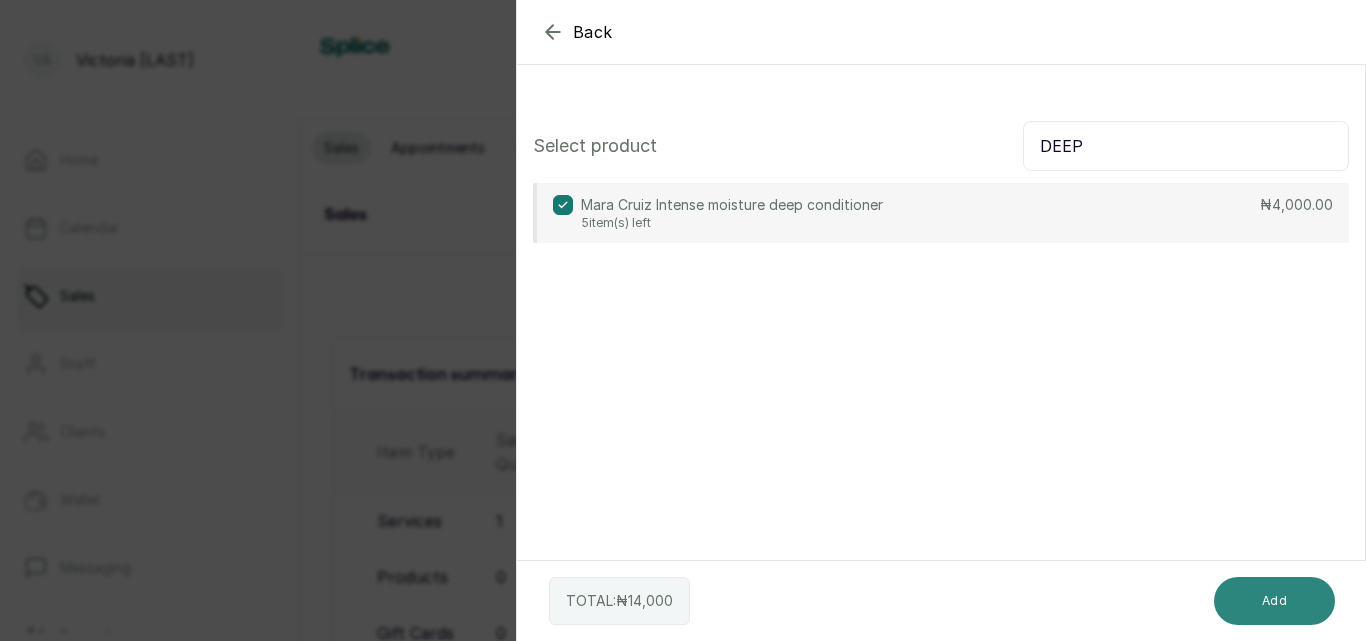 click on "Add" at bounding box center [1274, 601] 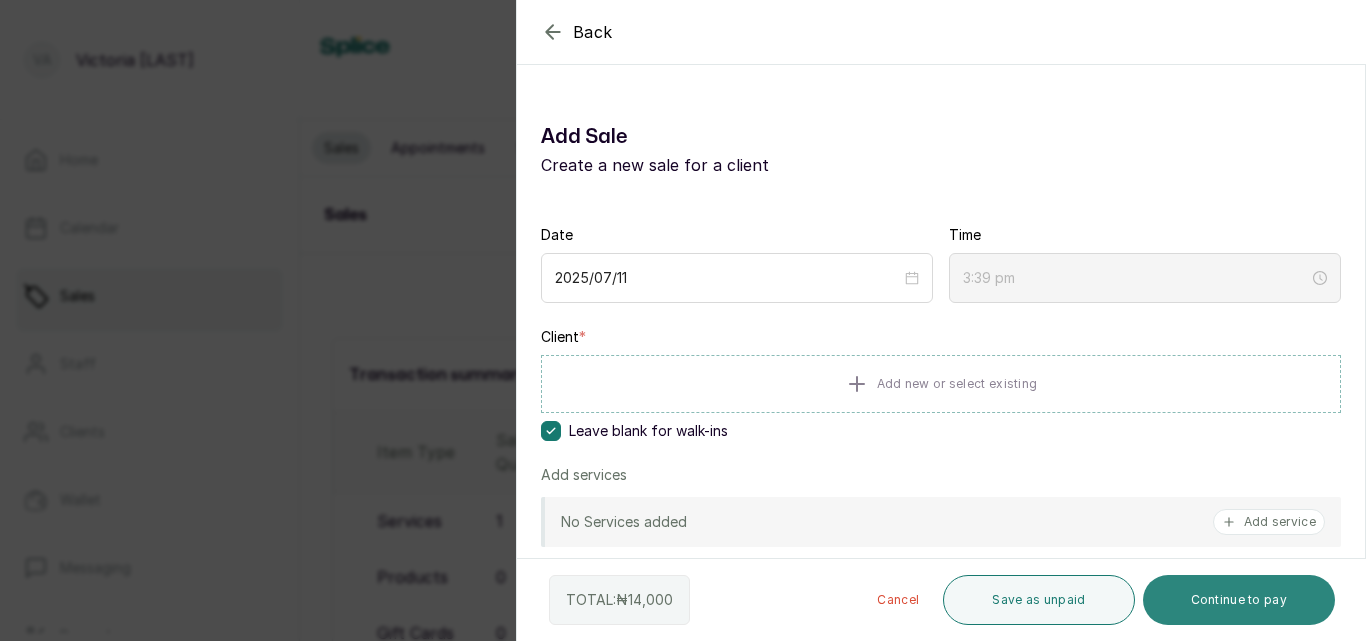 click on "Continue to pay" at bounding box center (1239, 600) 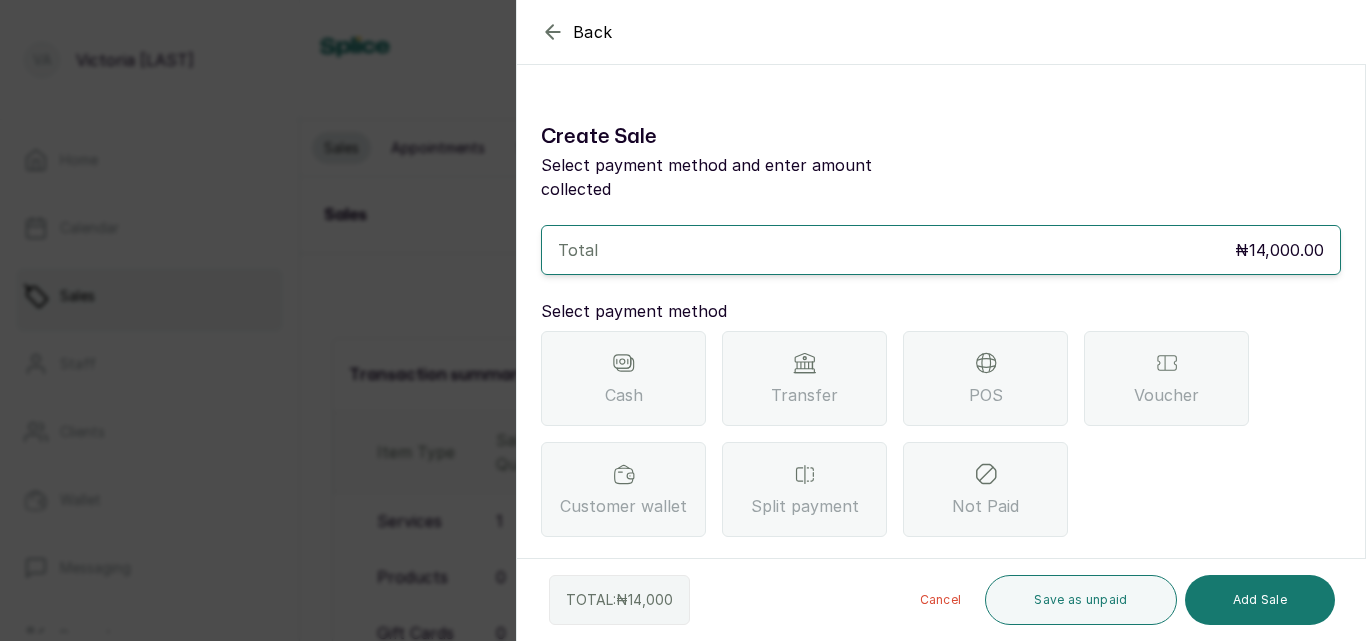 click on "Transfer" at bounding box center (804, 378) 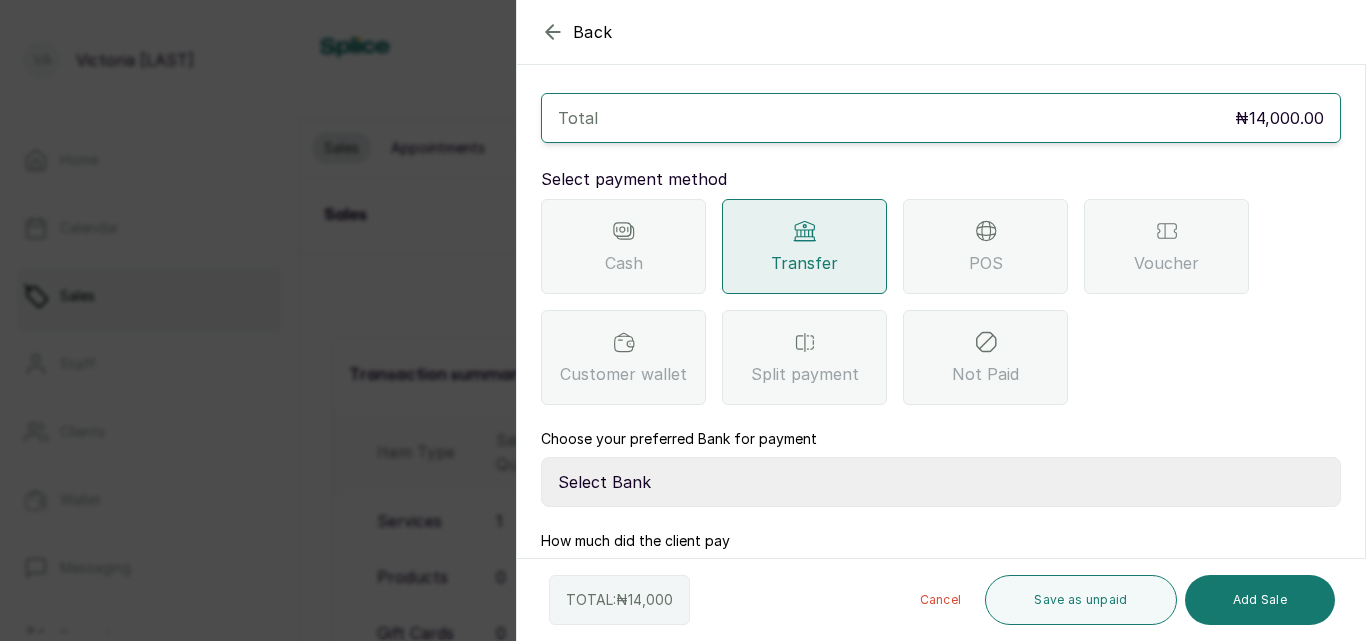 scroll, scrollTop: 205, scrollLeft: 0, axis: vertical 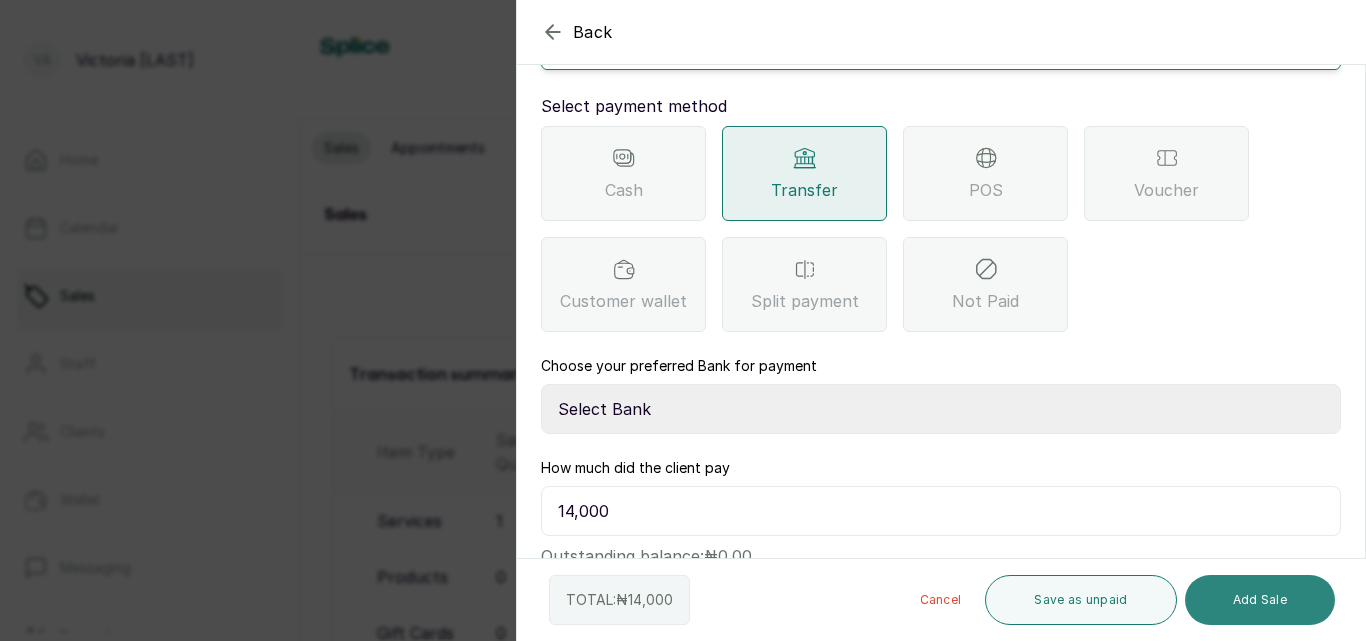 click on "Add Sale" at bounding box center (1260, 600) 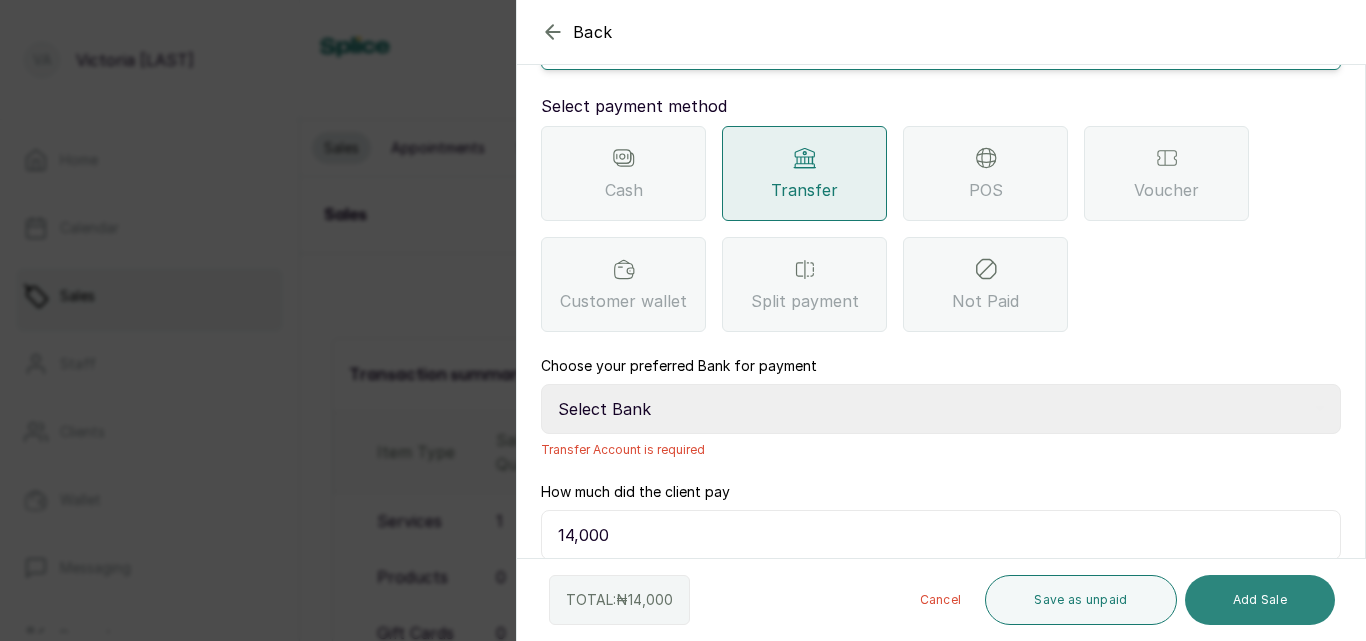 click on "Add Sale" at bounding box center (1260, 600) 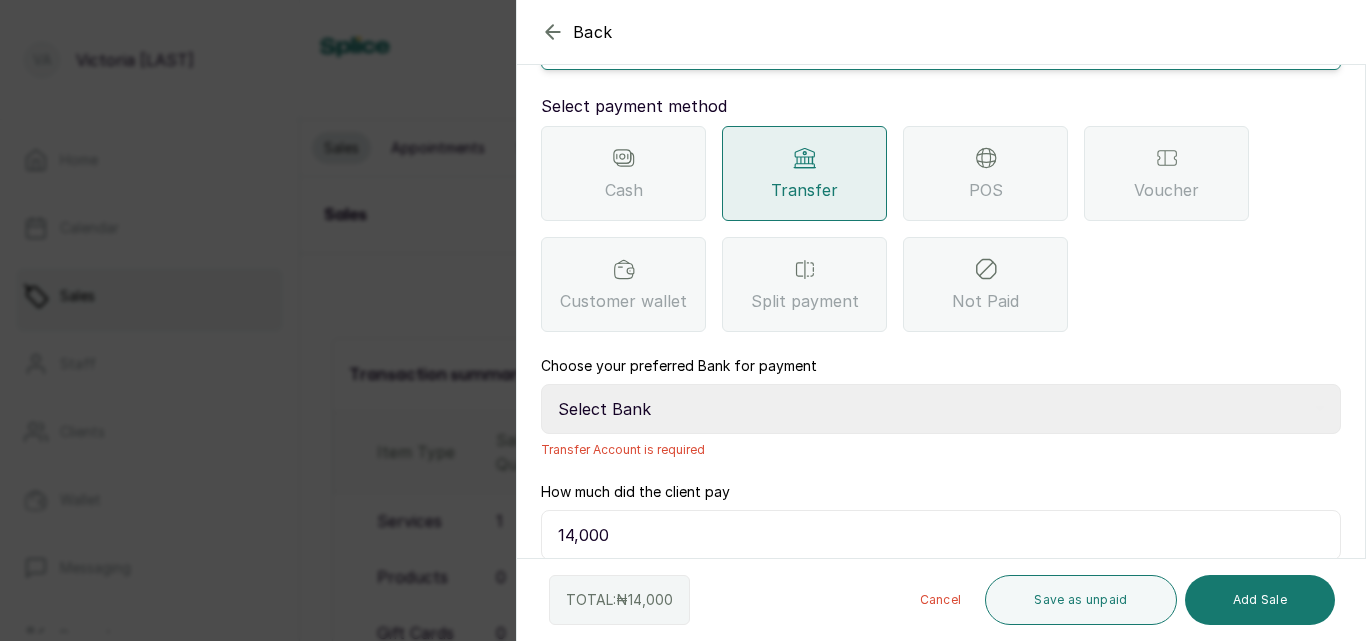 click on "Select Bank CANARY YELLOW Moniepoint MFB CANARY YELLOW Sparkle Microfinance Bank" at bounding box center (941, 409) 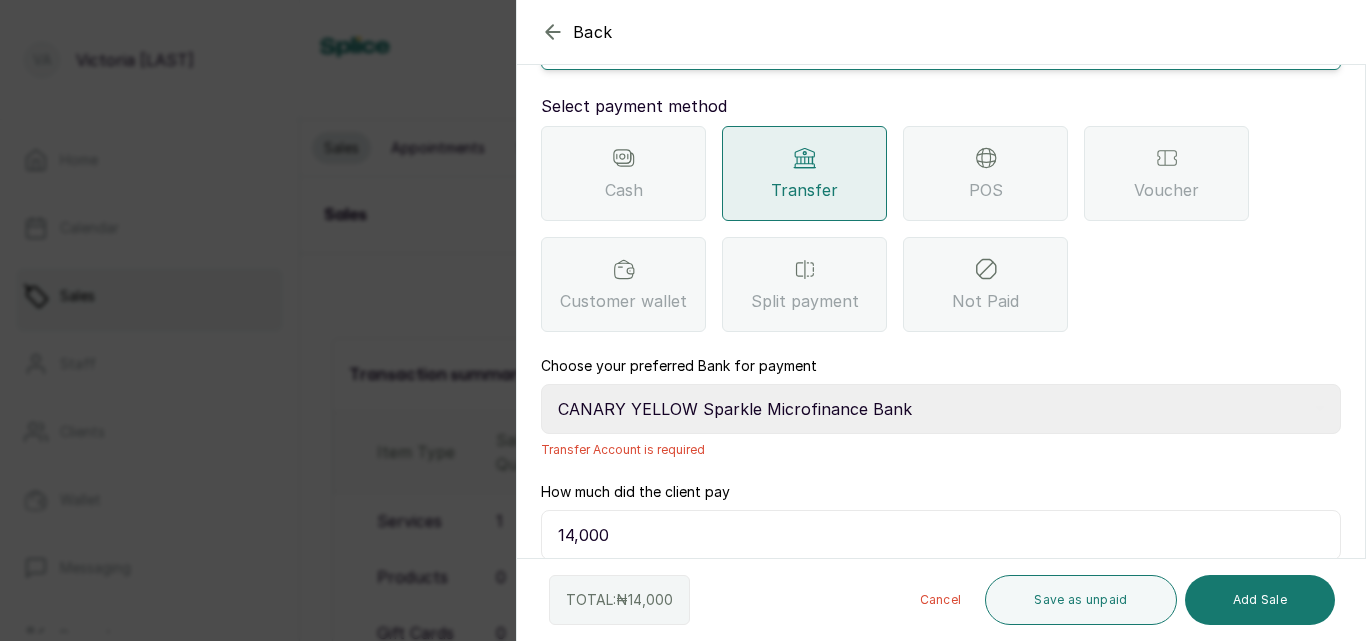 click on "Select Bank CANARY YELLOW Moniepoint MFB CANARY YELLOW Sparkle Microfinance Bank" at bounding box center (941, 409) 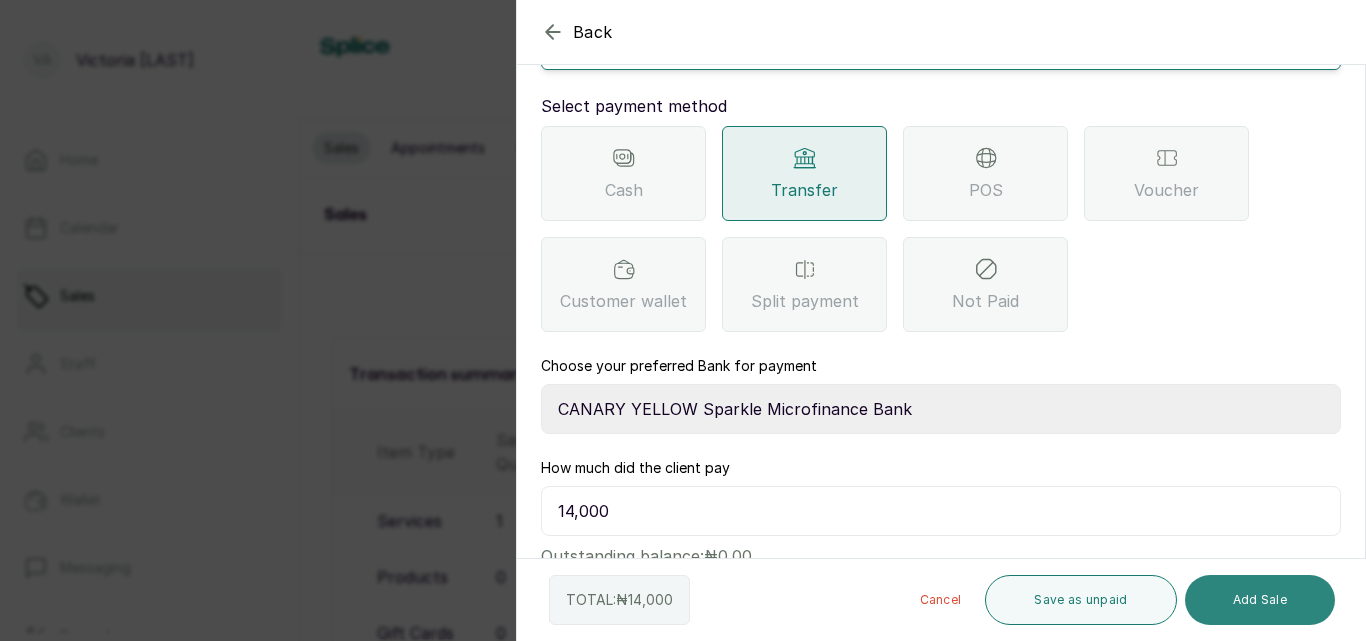 click on "Add Sale" at bounding box center [1260, 600] 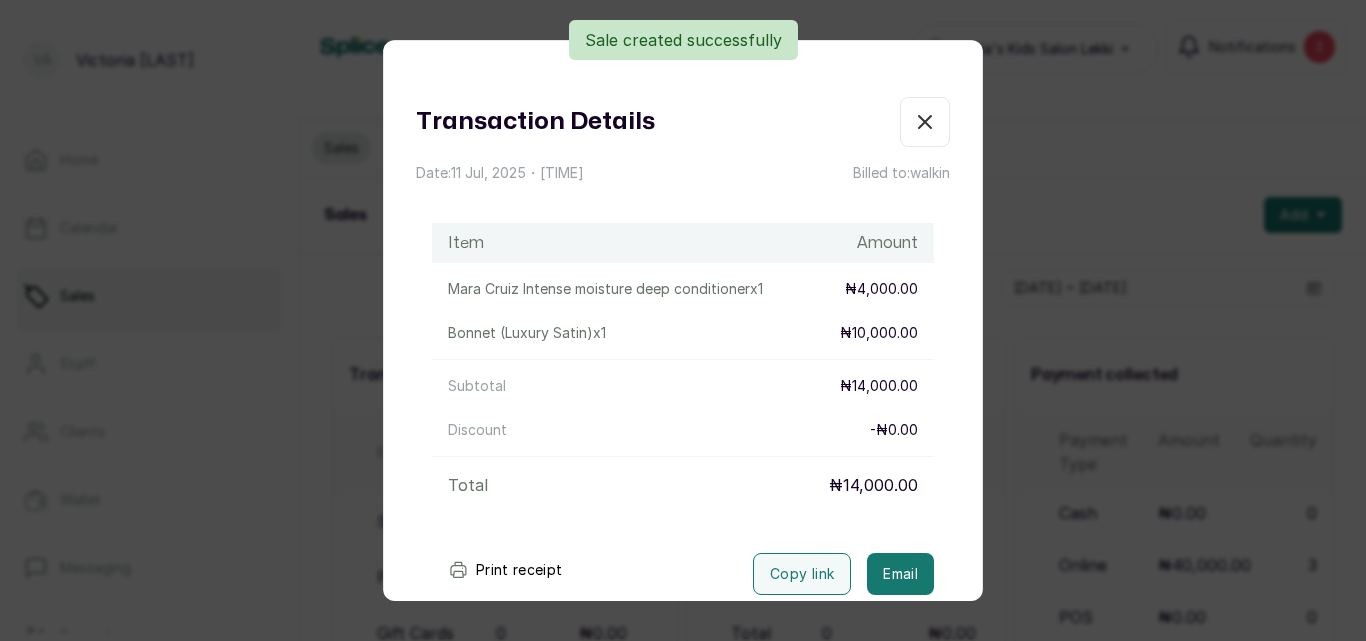 click 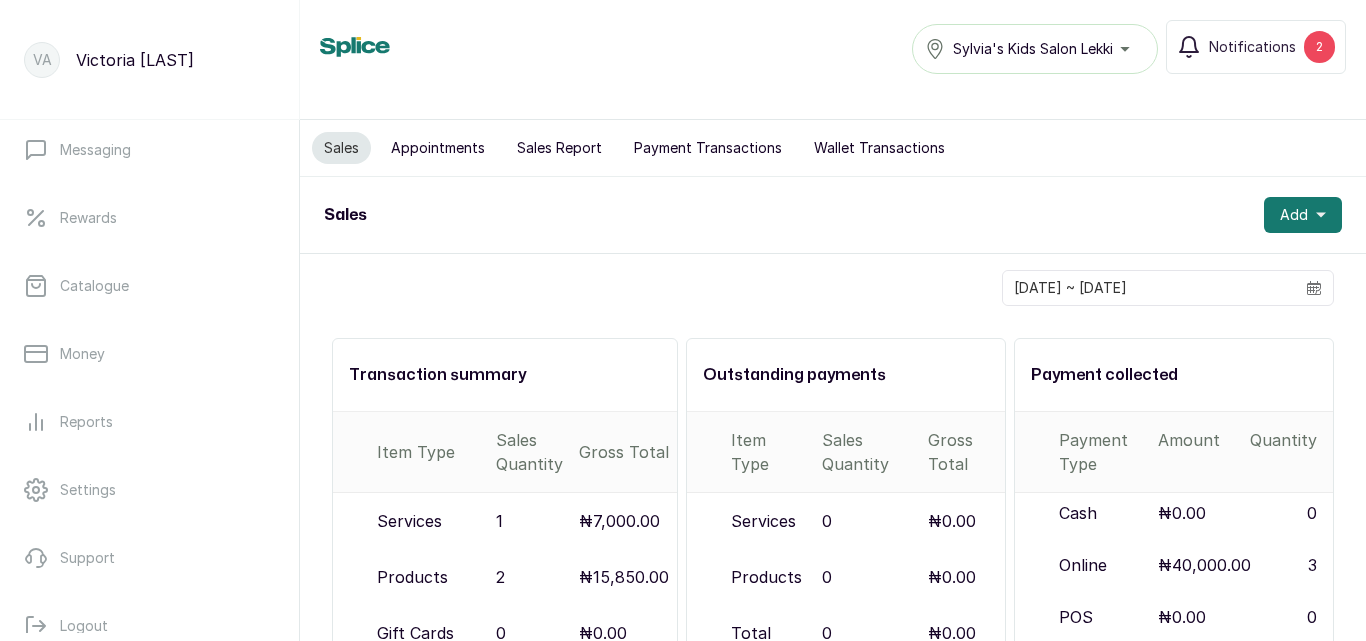 scroll, scrollTop: 416, scrollLeft: 0, axis: vertical 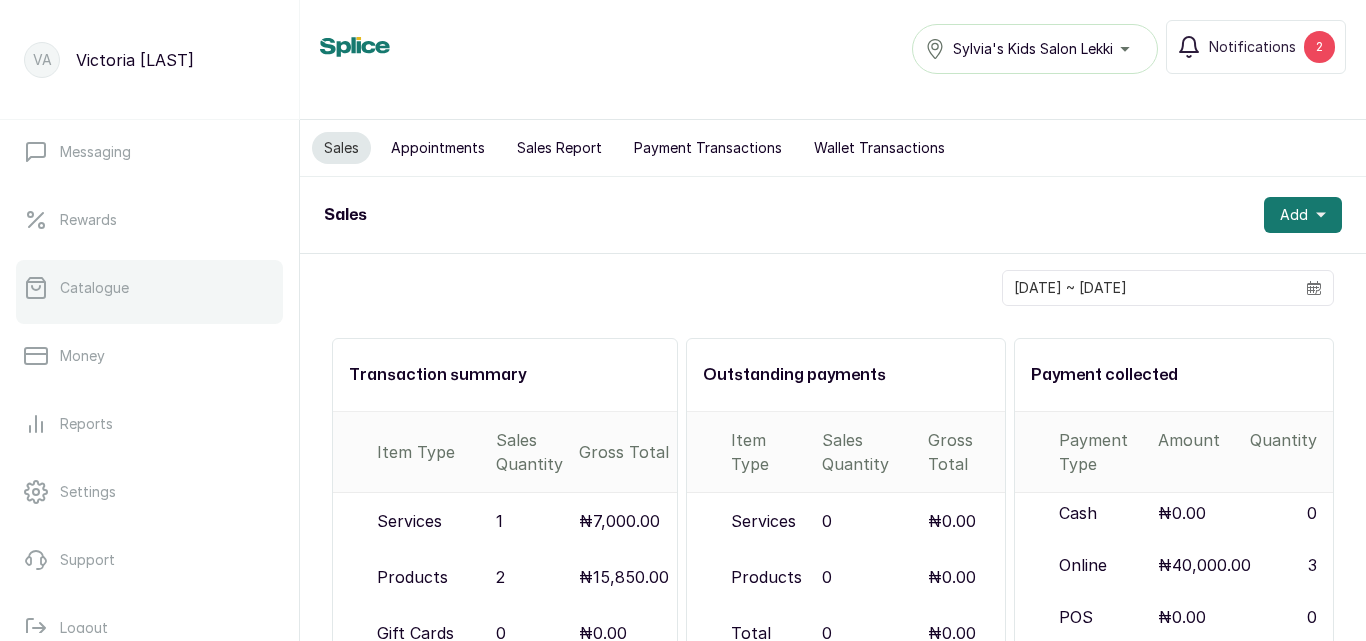 click on "Catalogue" at bounding box center (149, 288) 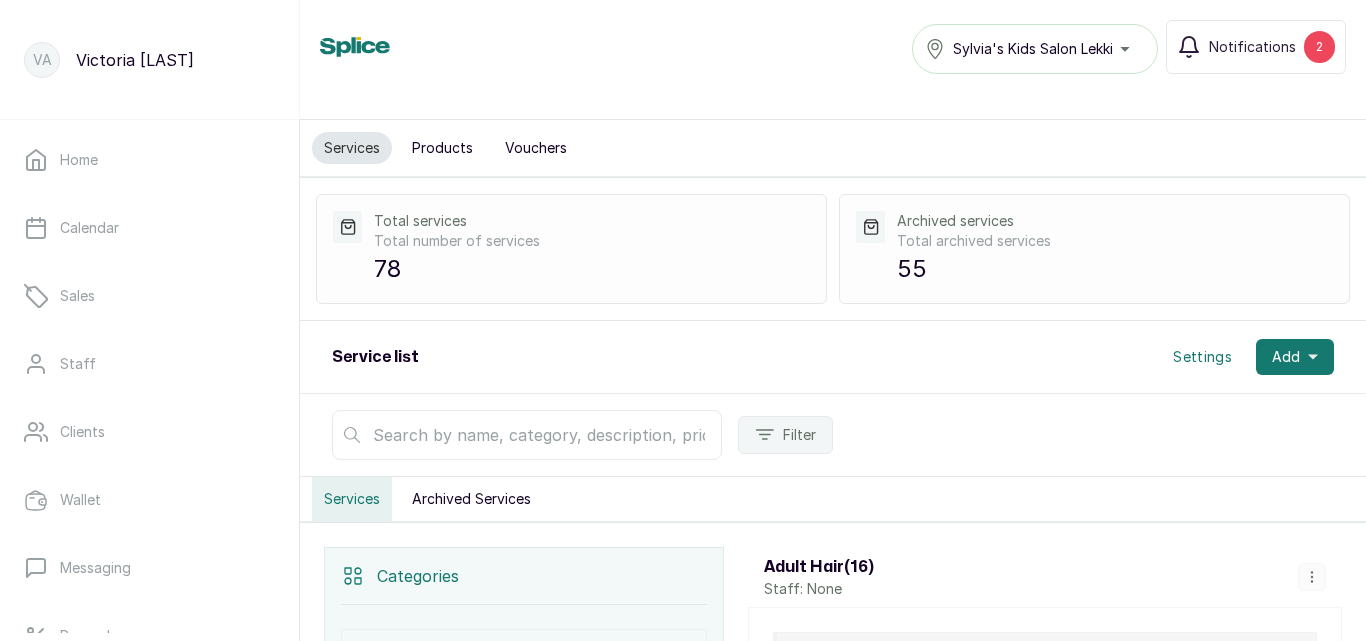 click on "Products" at bounding box center [442, 148] 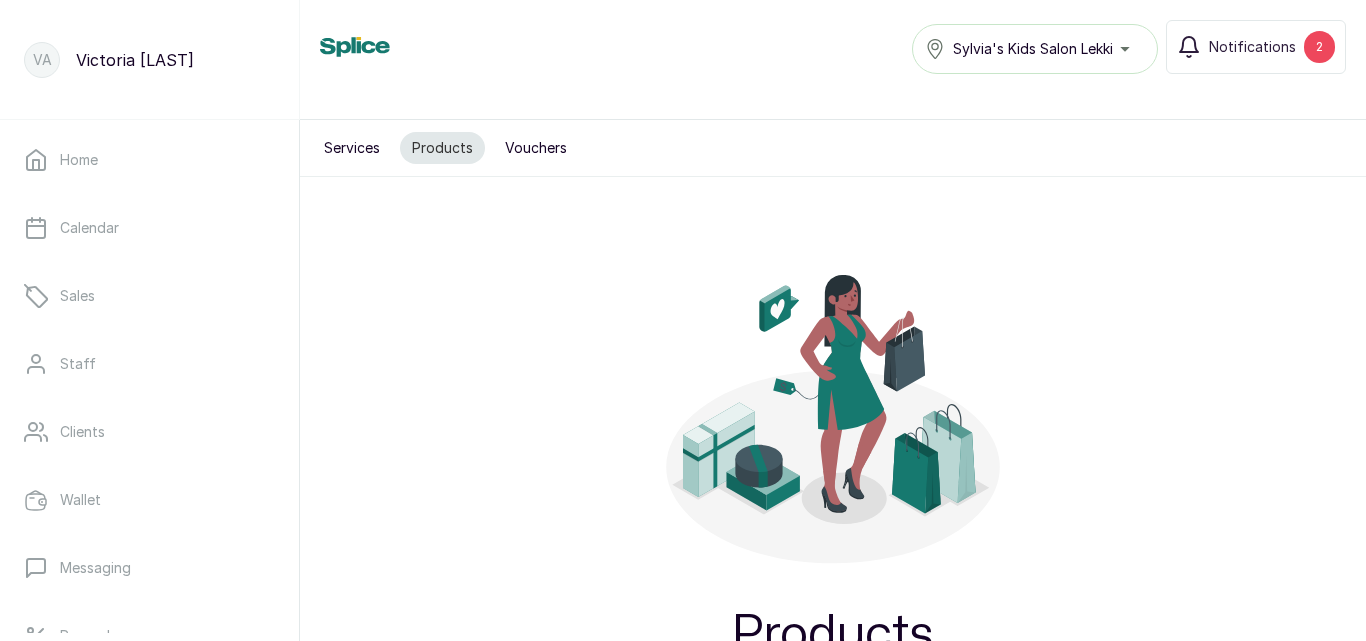 click on "Products Sylvia's Kids Salon Lekki Notifications 2" at bounding box center (833, 60) 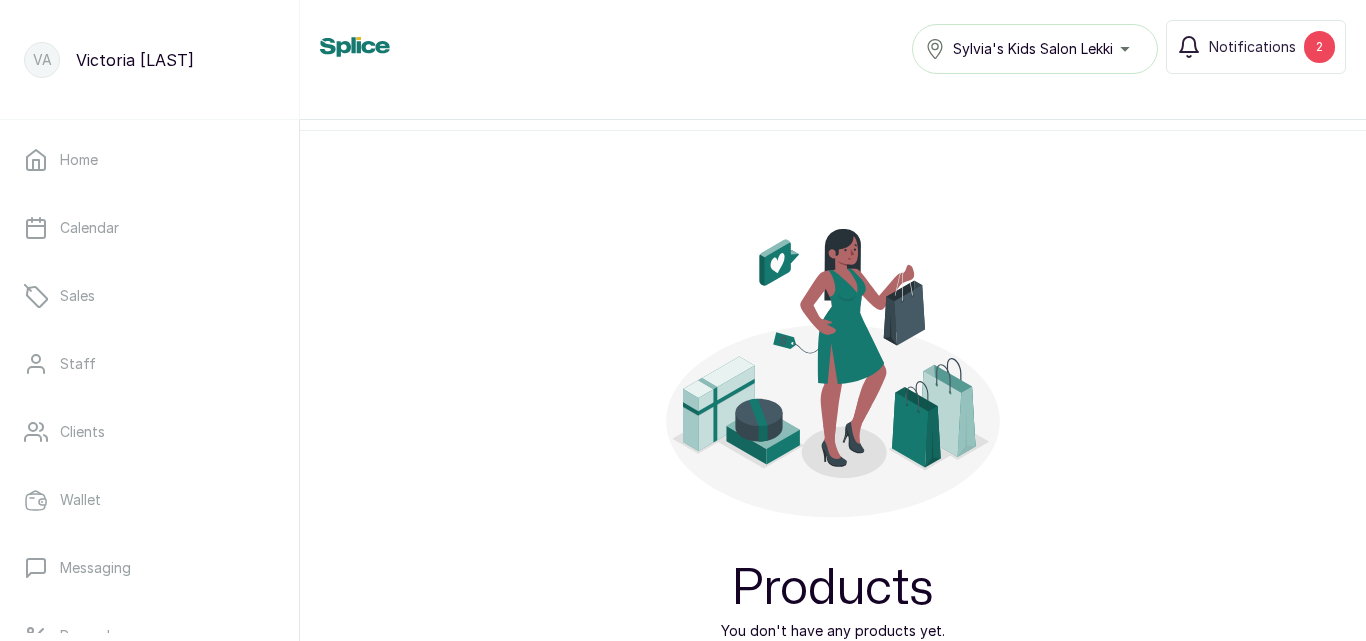 scroll, scrollTop: 0, scrollLeft: 0, axis: both 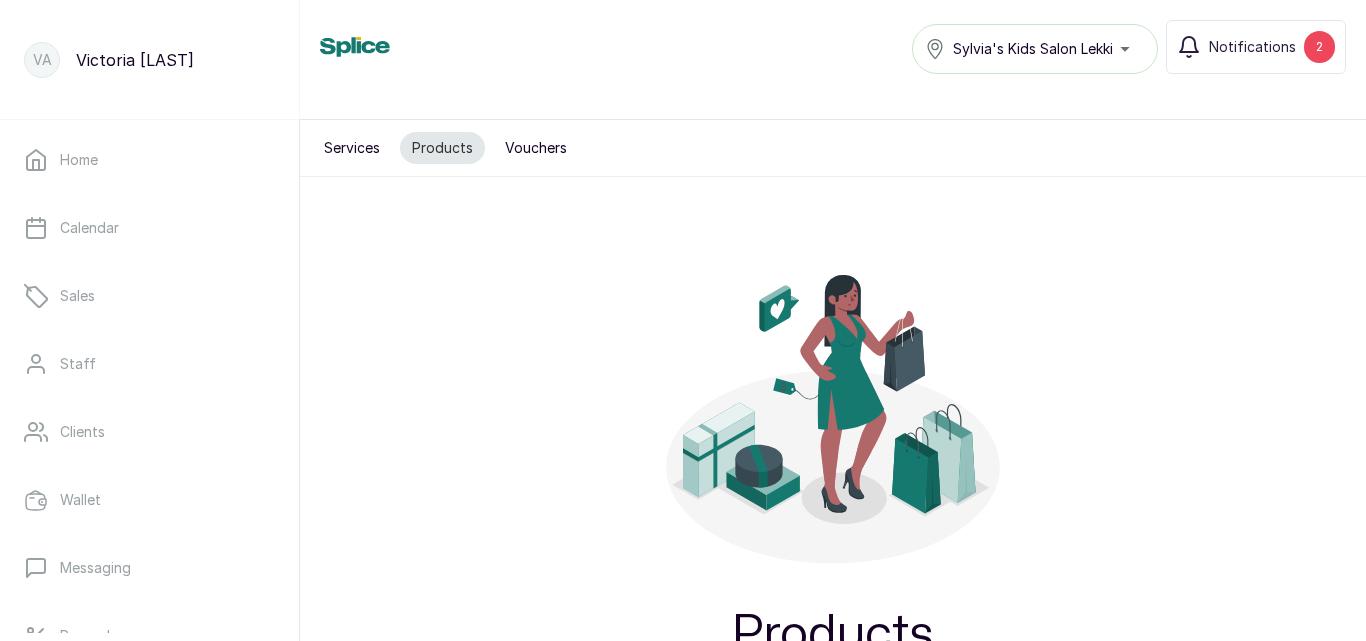 click on "Services" at bounding box center [352, 148] 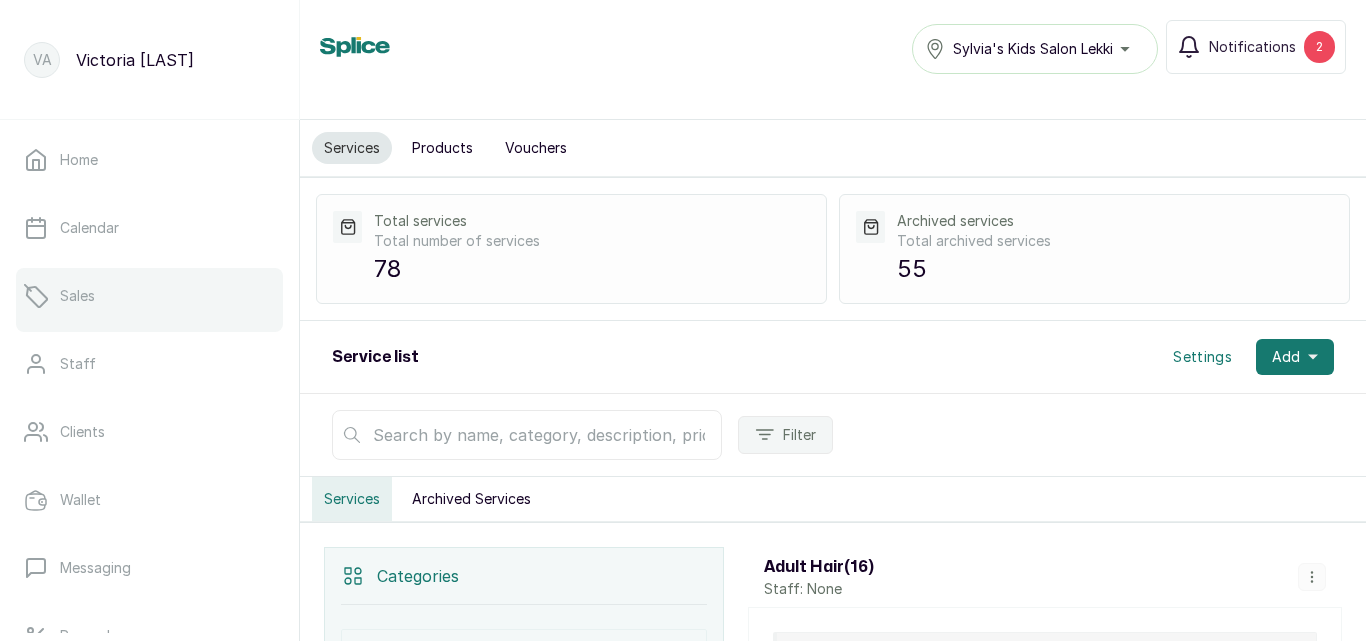click on "Sales" at bounding box center (149, 296) 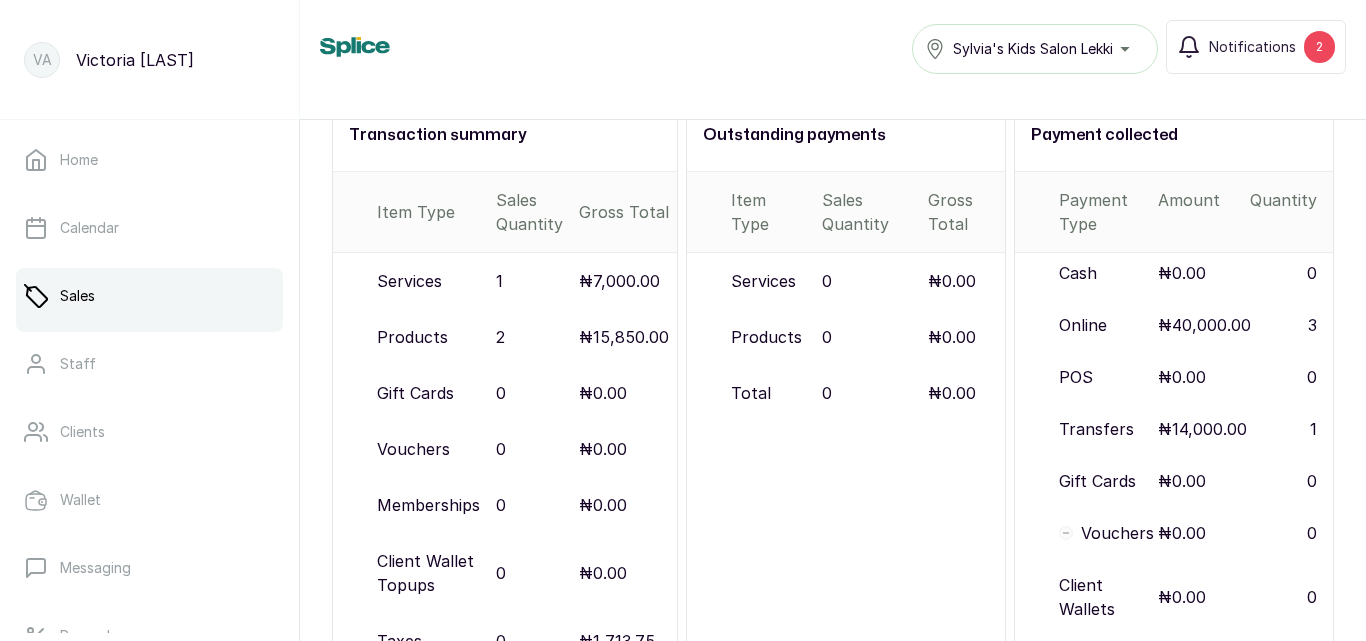 scroll, scrollTop: 373, scrollLeft: 0, axis: vertical 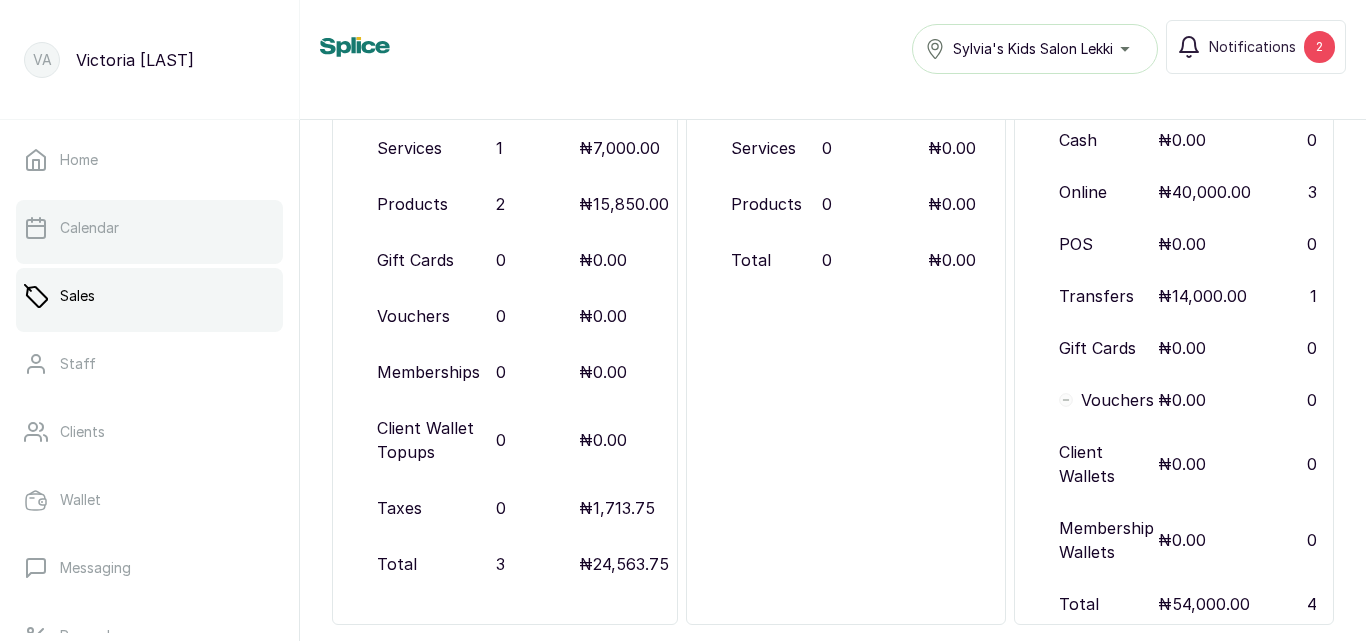 click on "Calendar" at bounding box center (89, 228) 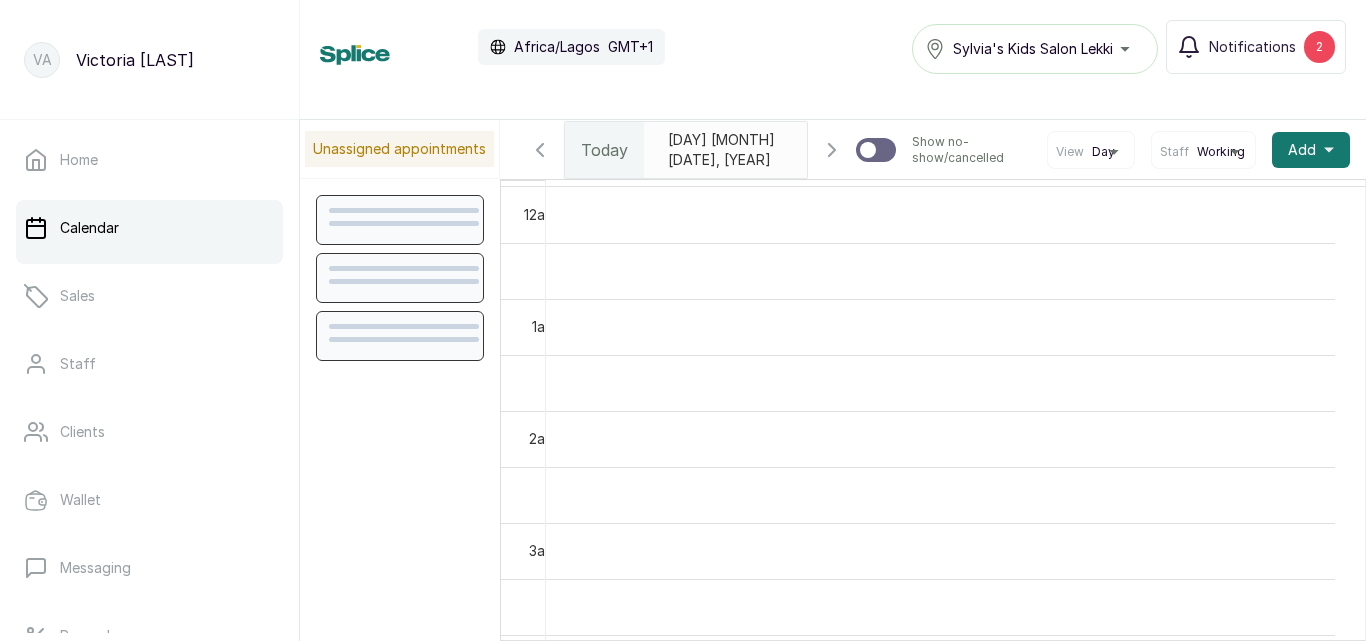scroll, scrollTop: 673, scrollLeft: 0, axis: vertical 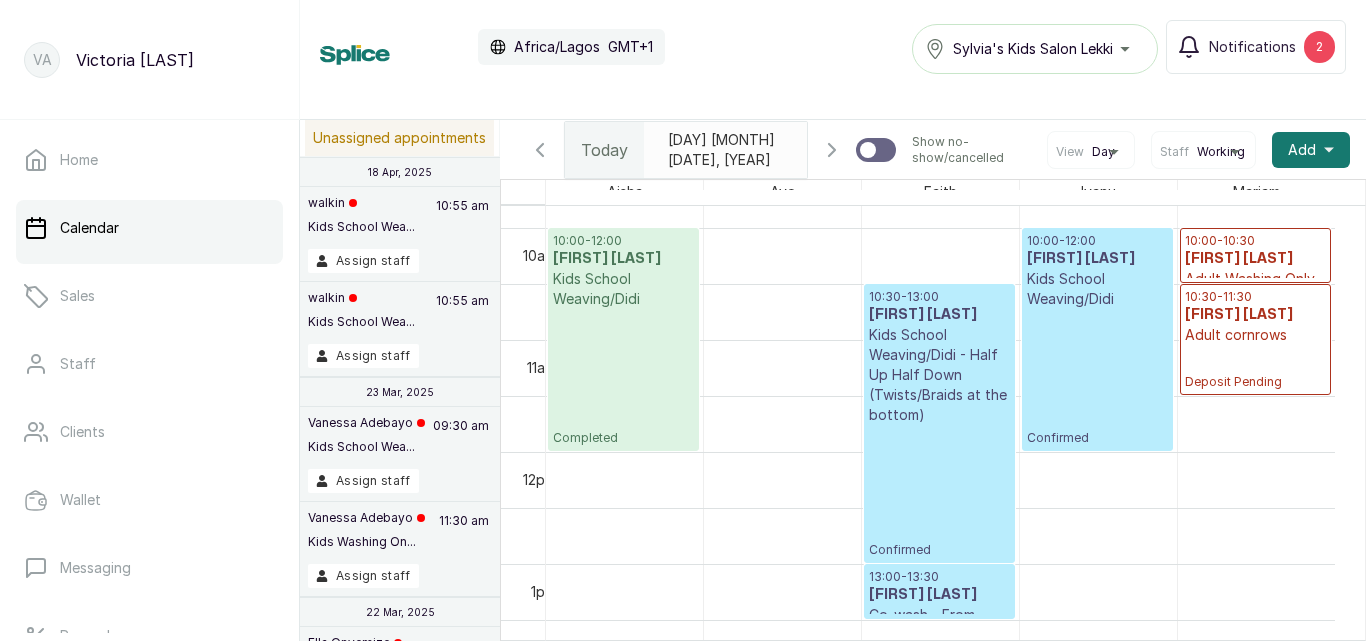 click on "[FIRST] [LAST]" at bounding box center (1255, 315) 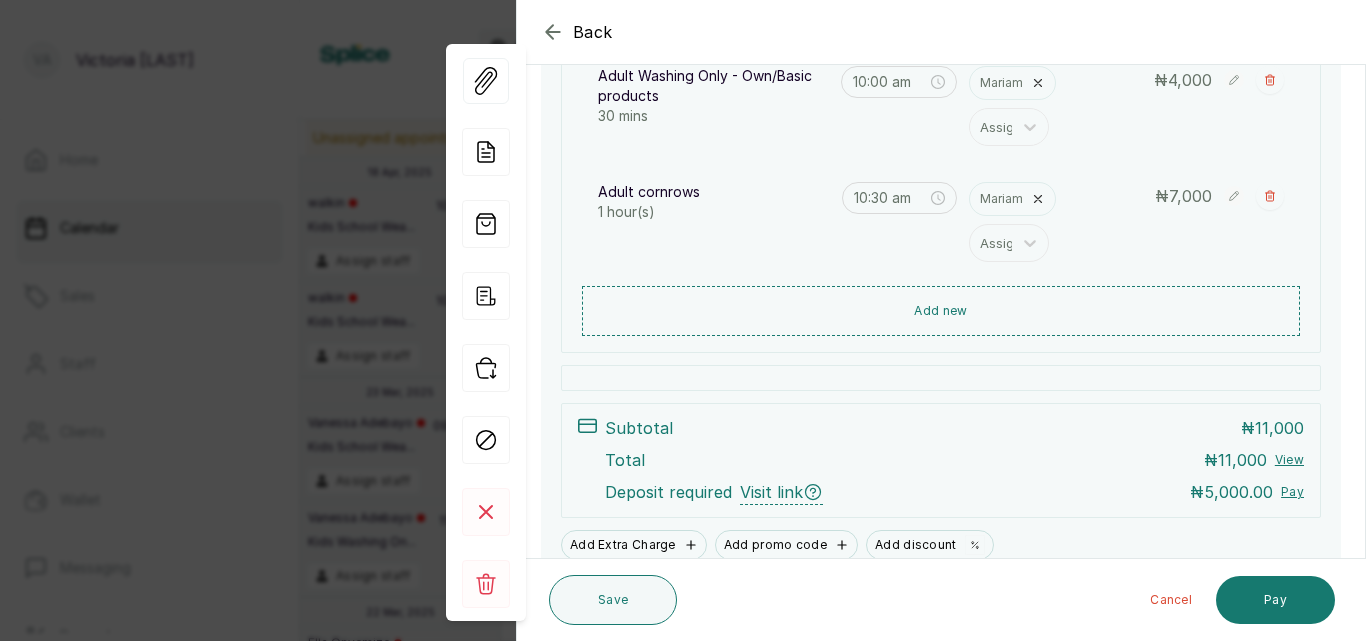 scroll, scrollTop: 448, scrollLeft: 0, axis: vertical 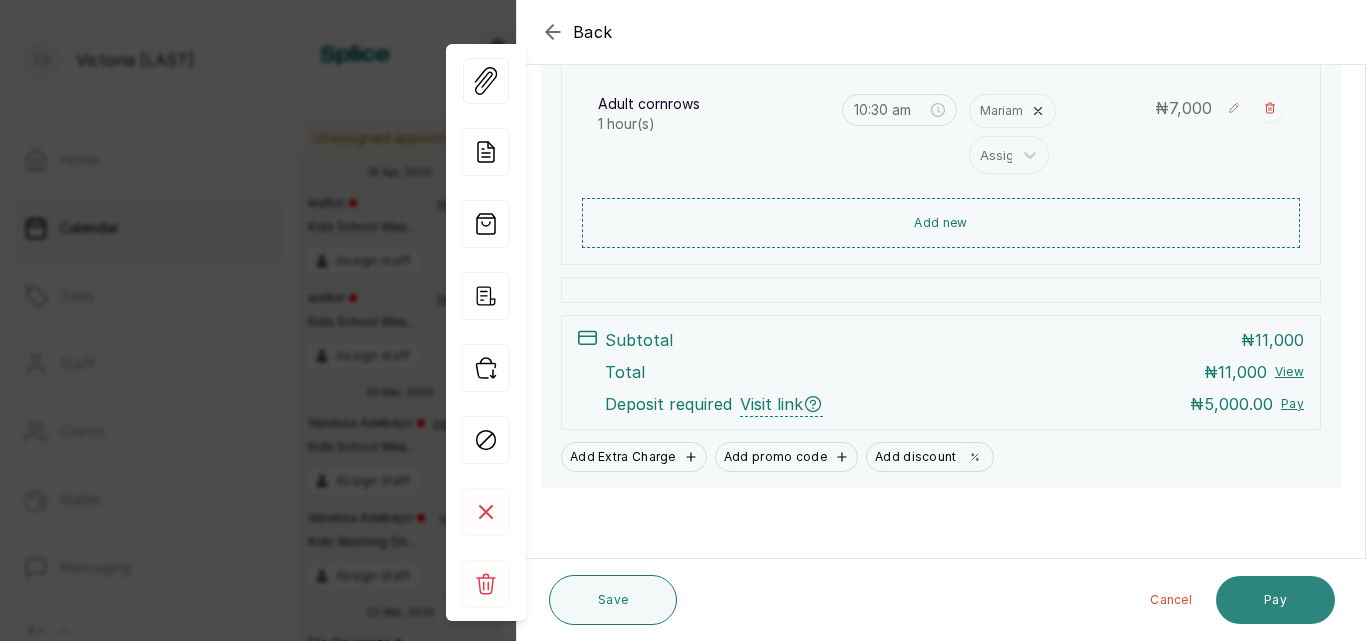 click on "Pay" at bounding box center (1275, 600) 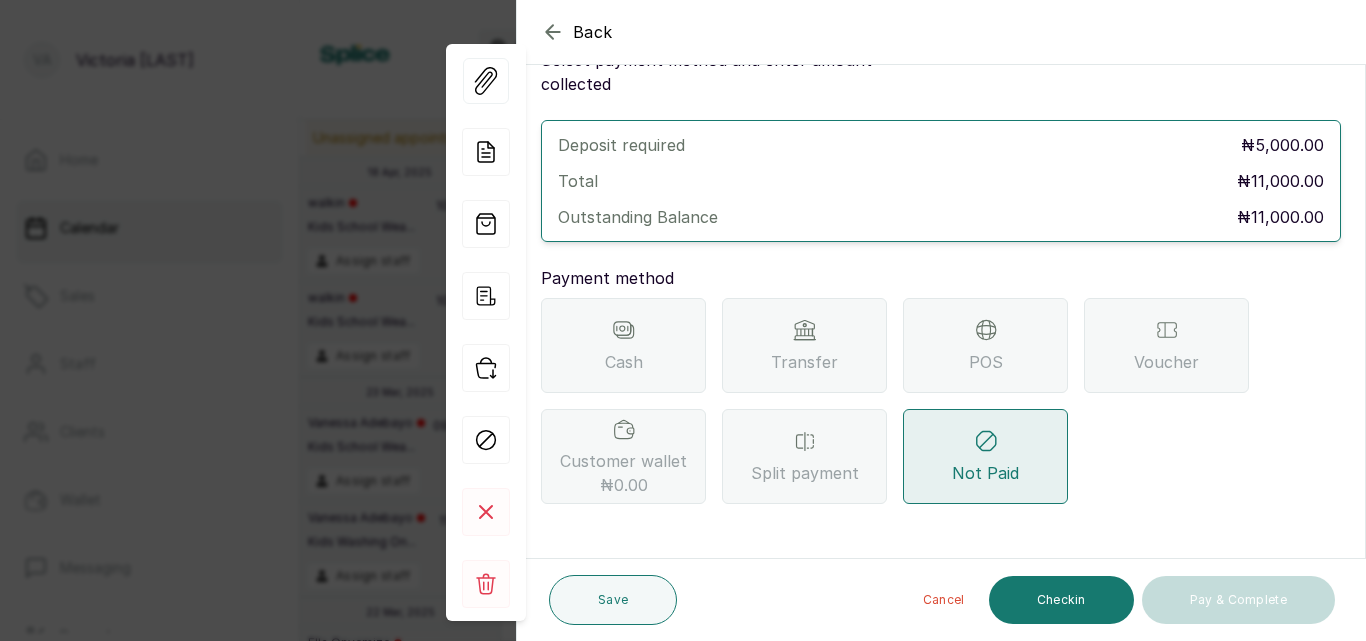 scroll, scrollTop: 57, scrollLeft: 0, axis: vertical 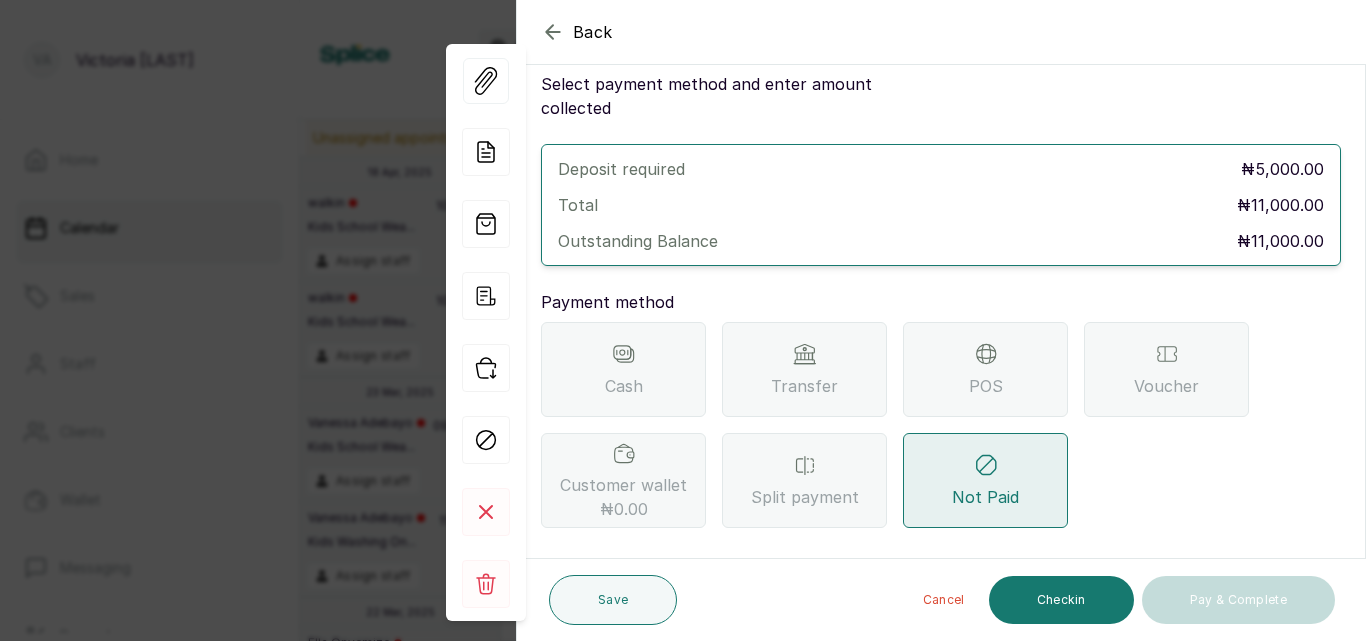 click on "Transfer" at bounding box center [804, 369] 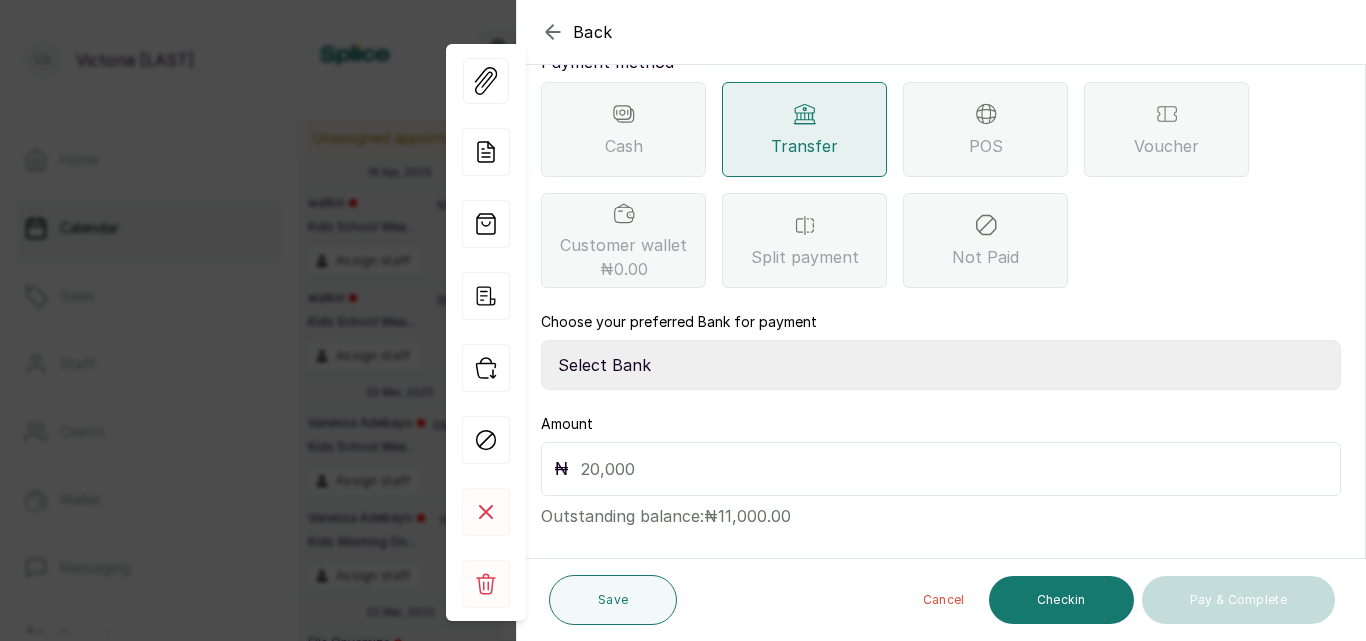 click on "Select Bank CANARY YELLOW Moniepoint MFB CANARY YELLOW Sparkle Microfinance Bank" at bounding box center (941, 365) 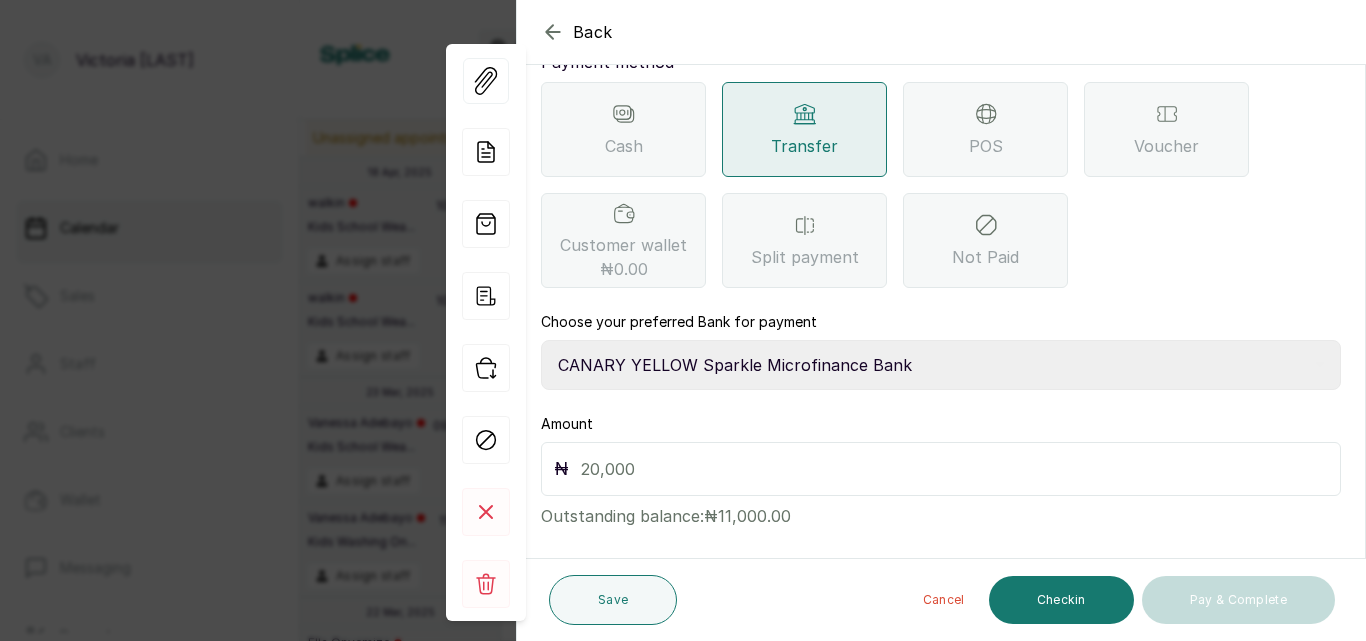 click on "Select Bank CANARY YELLOW Moniepoint MFB CANARY YELLOW Sparkle Microfinance Bank" at bounding box center (941, 365) 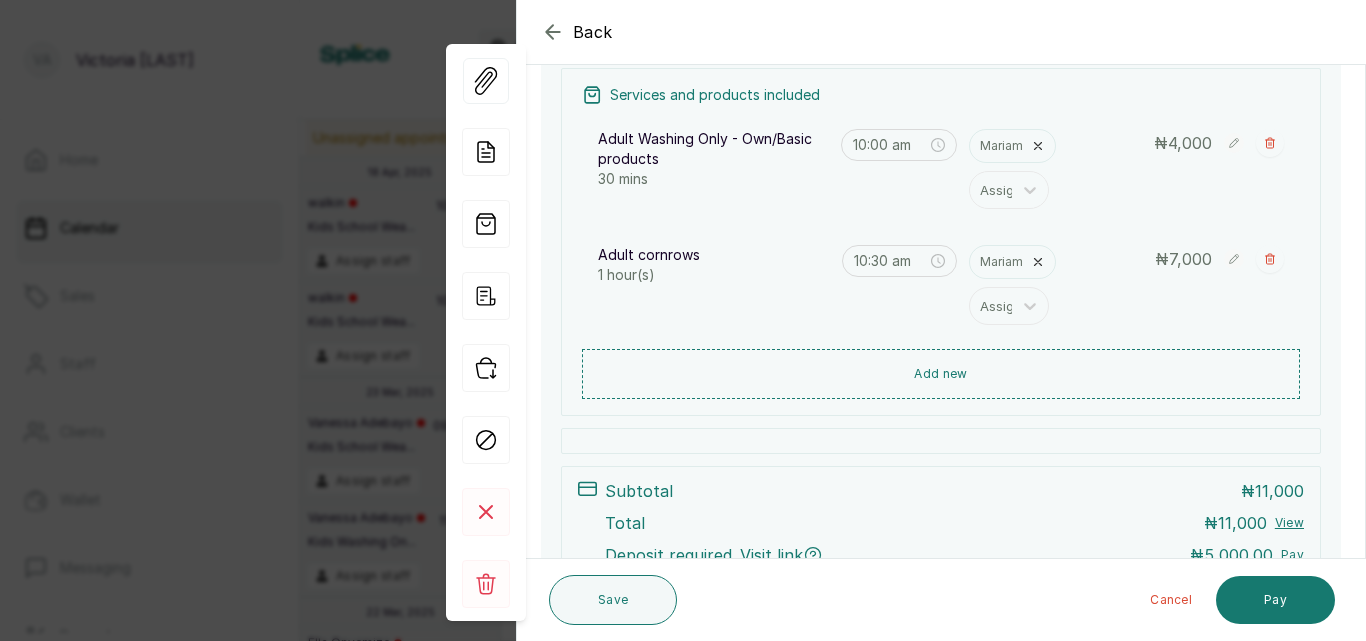 scroll, scrollTop: 448, scrollLeft: 0, axis: vertical 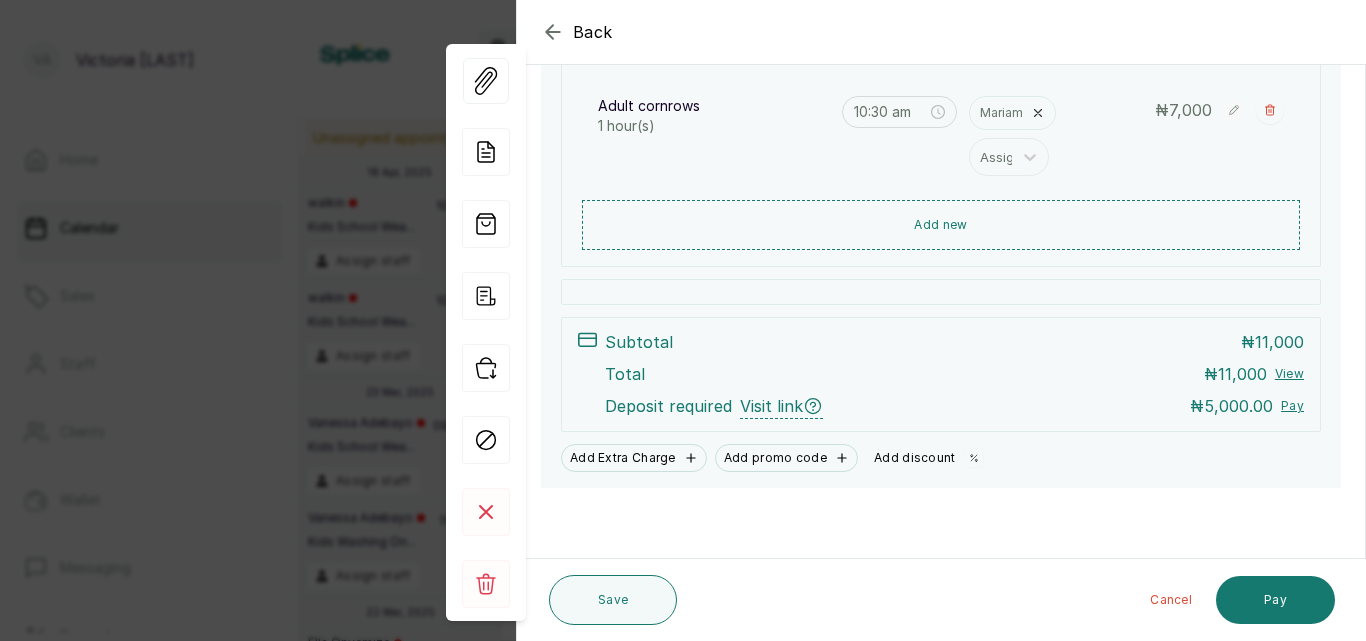 click on "Add discount" at bounding box center [929, 458] 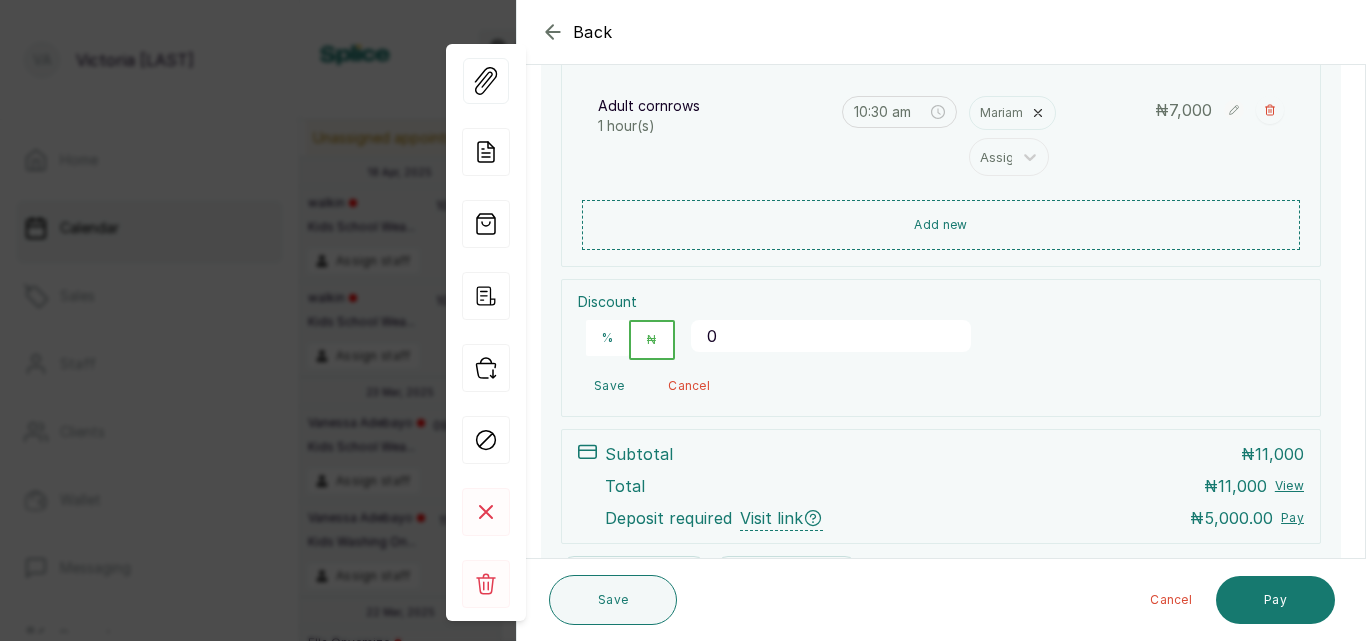 click on "0" at bounding box center [831, 336] 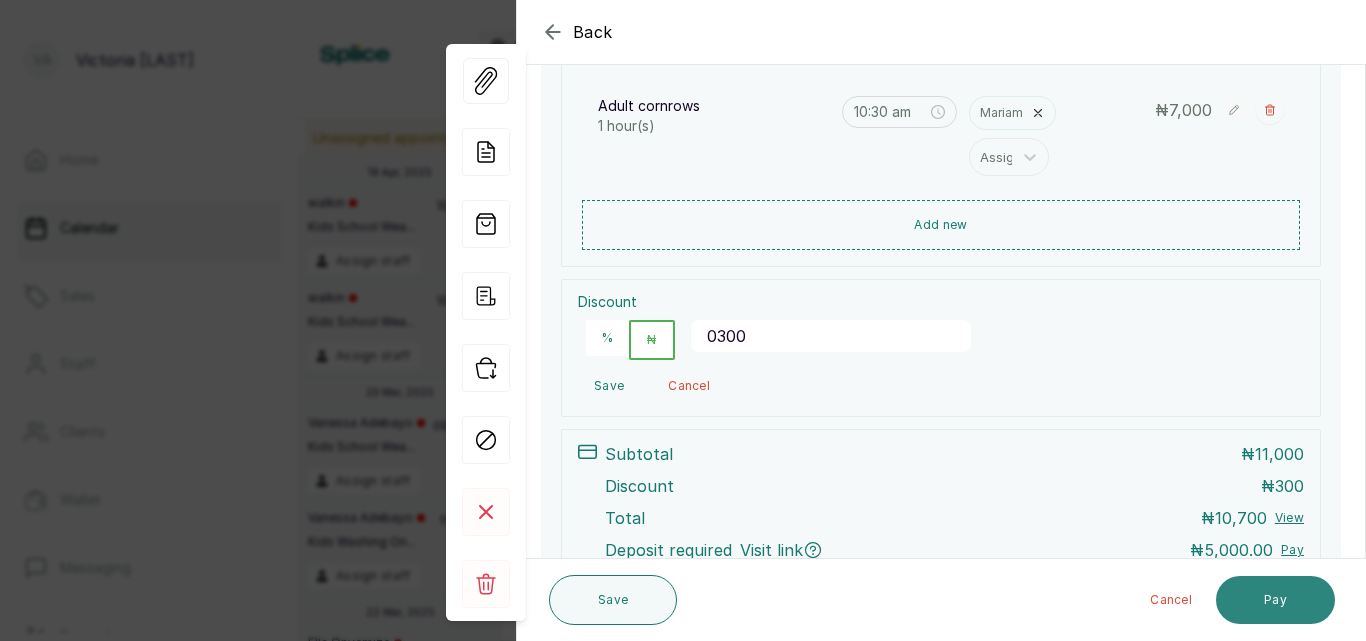 type on "0300" 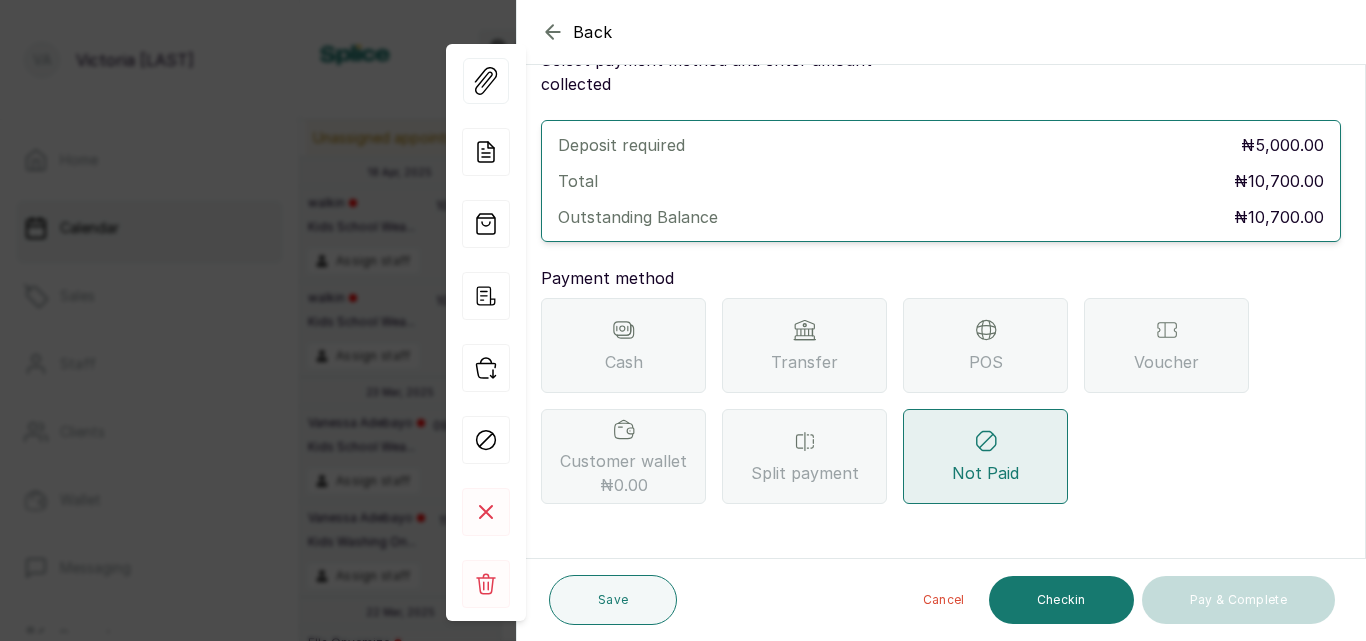 scroll, scrollTop: 57, scrollLeft: 0, axis: vertical 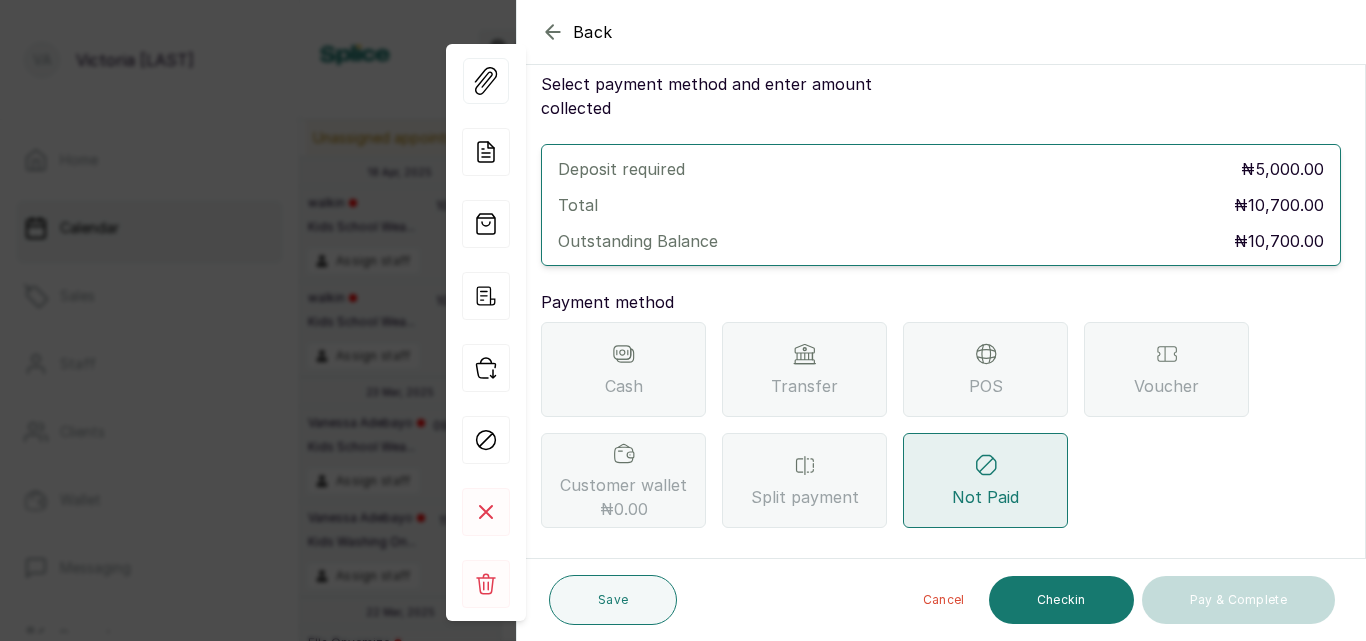 click on "Transfer" at bounding box center [804, 386] 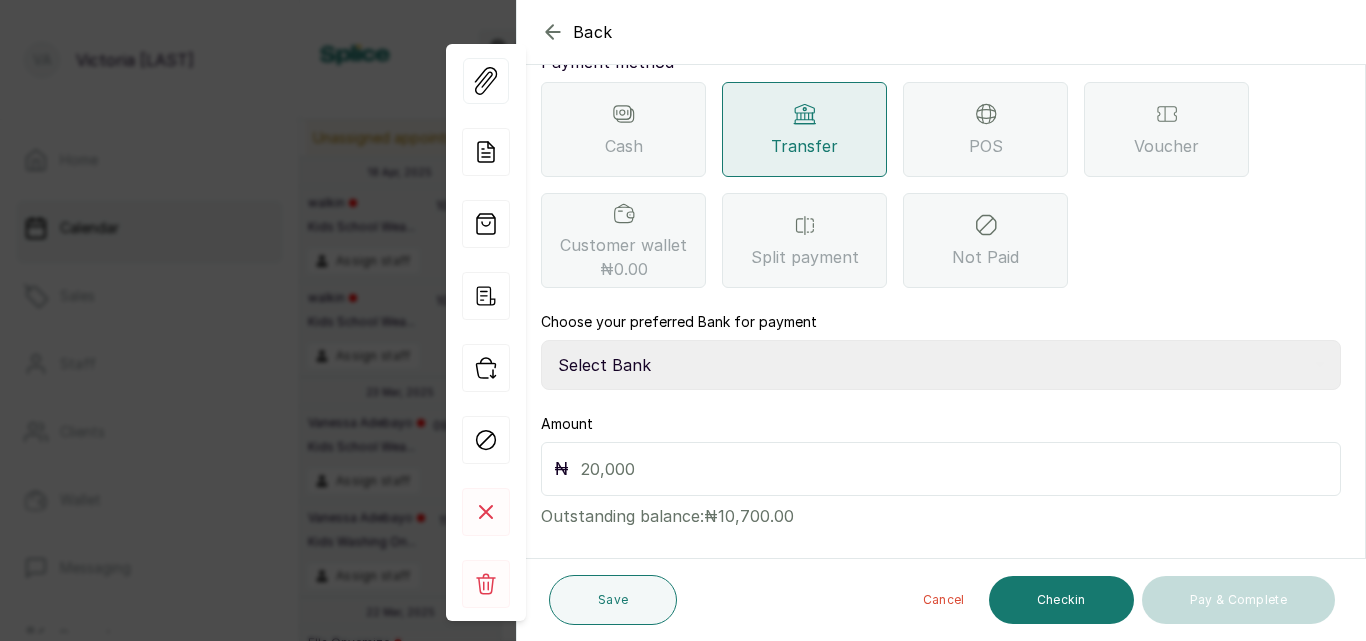 click on "Select Bank CANARY YELLOW Moniepoint MFB CANARY YELLOW Sparkle Microfinance Bank" at bounding box center (941, 365) 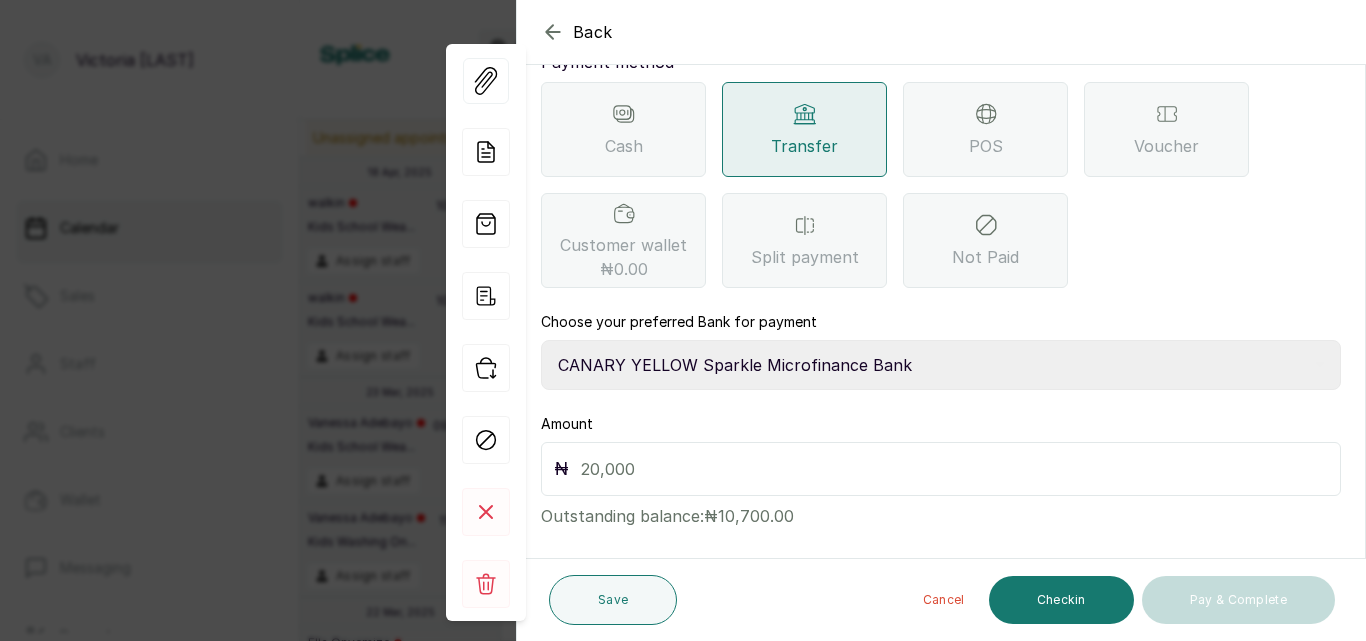 click on "Select Bank CANARY YELLOW Moniepoint MFB CANARY YELLOW Sparkle Microfinance Bank" at bounding box center (941, 365) 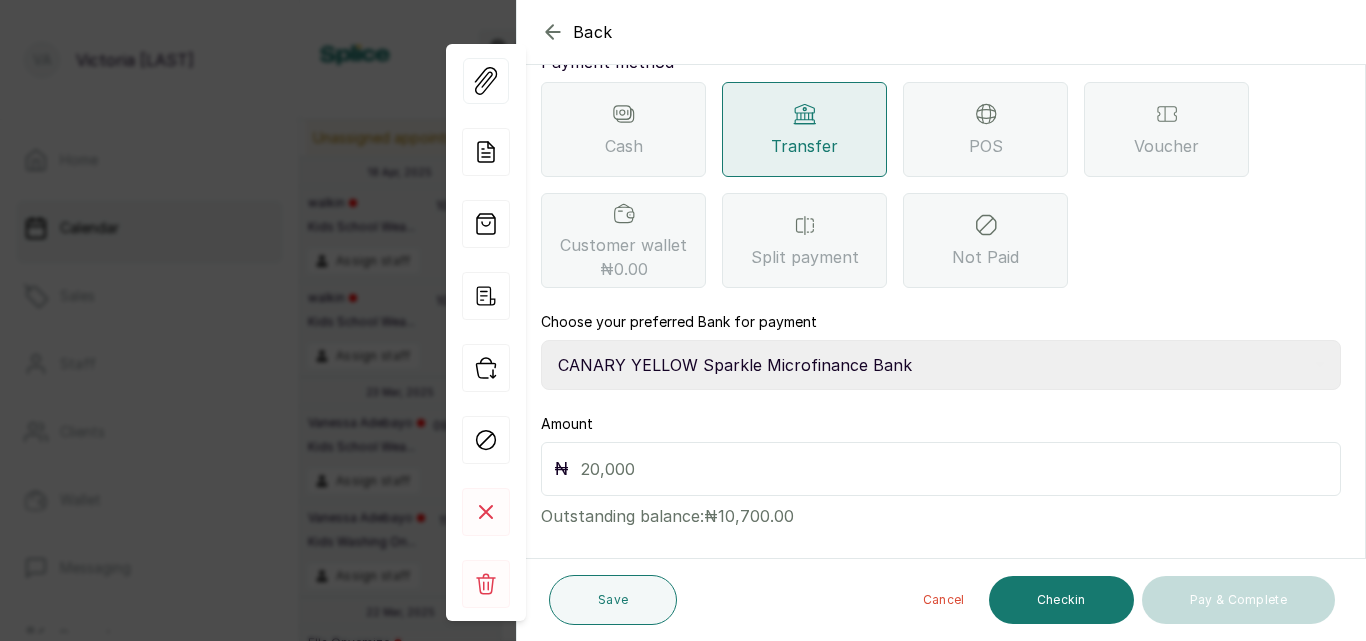click at bounding box center (954, 469) 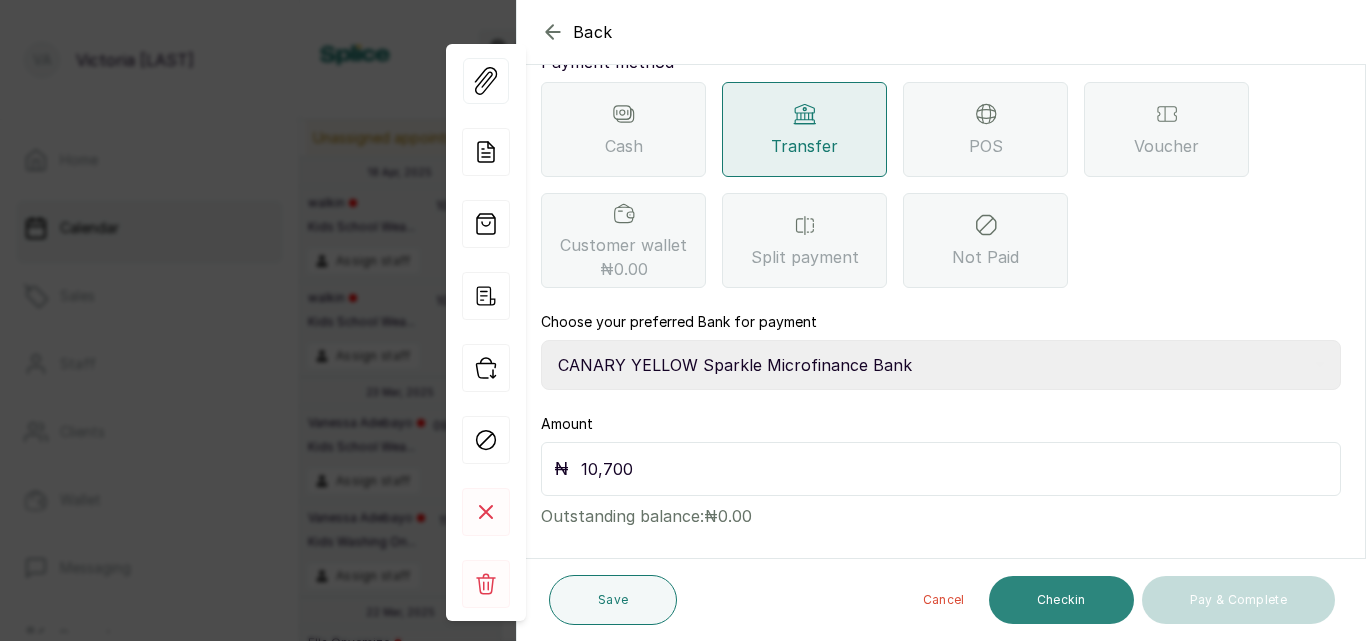type on "10,700" 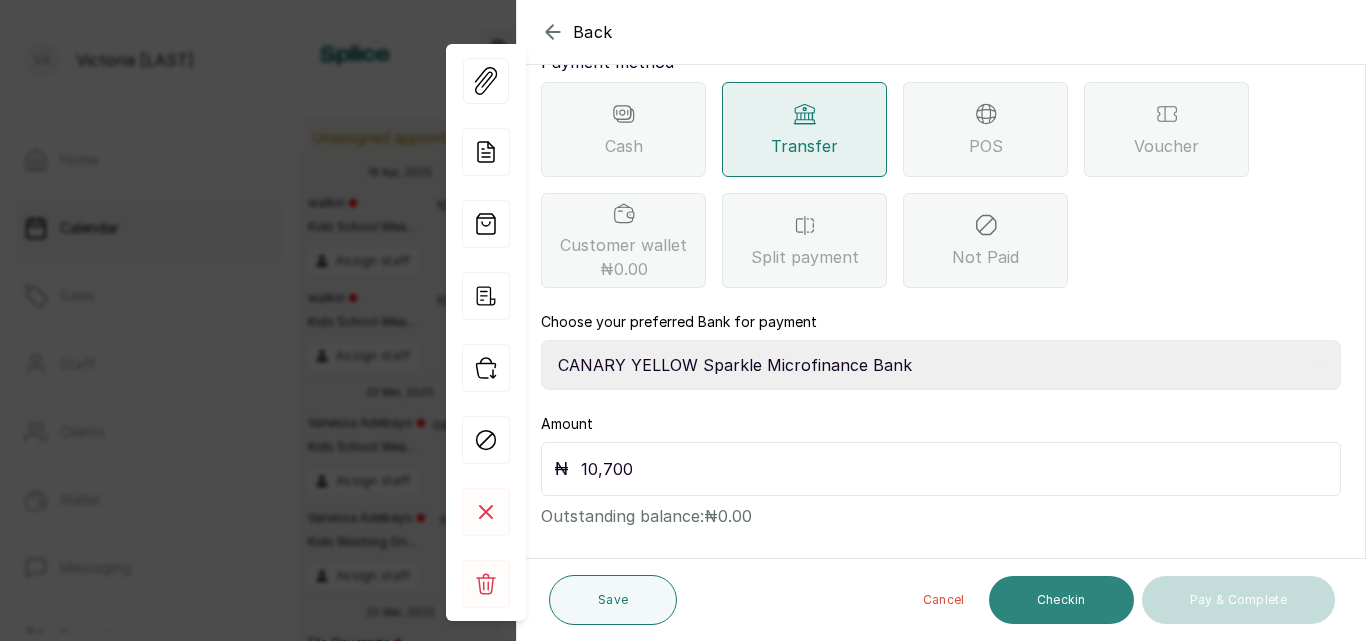 click on "Checkin" at bounding box center (1061, 600) 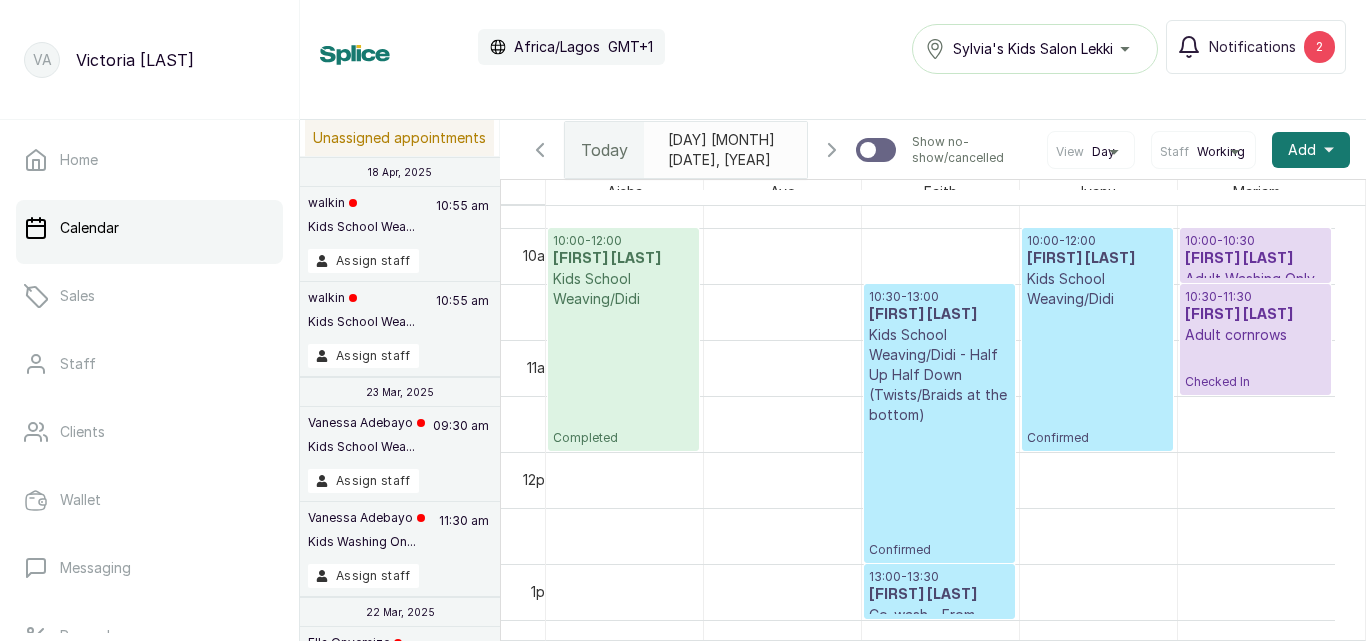 click on "[FIRST] [LAST]" at bounding box center (1255, 315) 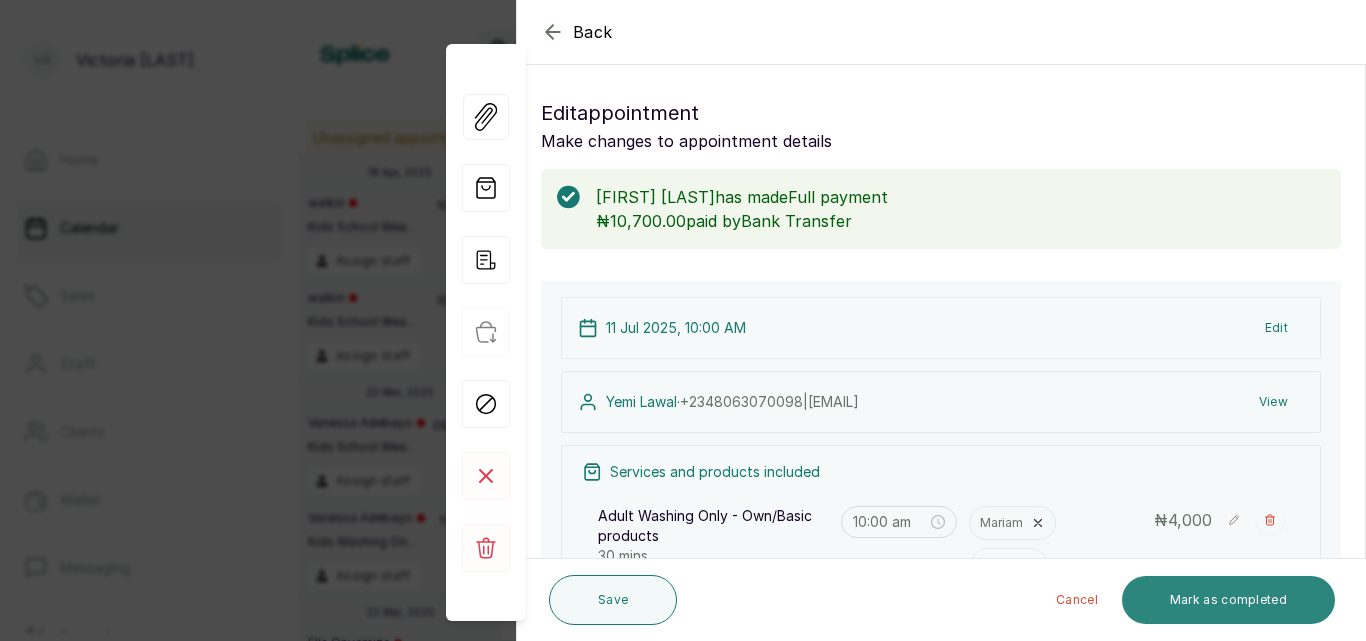 click on "Mark as completed" at bounding box center [1228, 600] 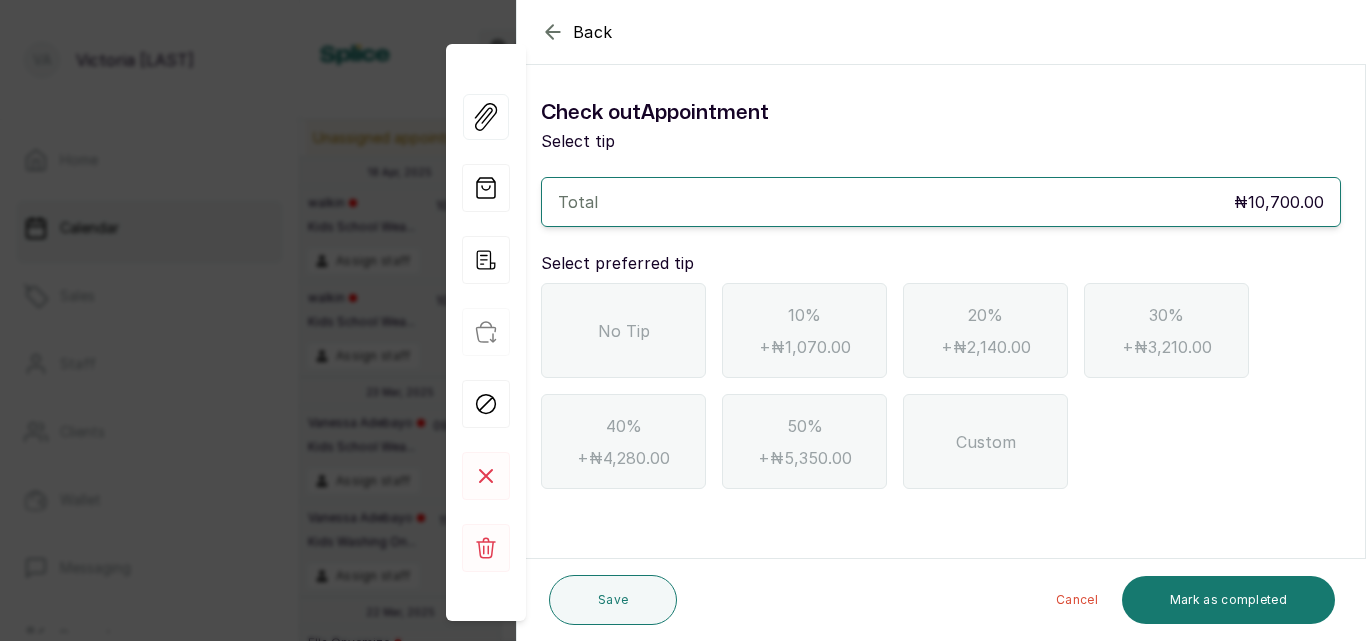 click on "No Tip" at bounding box center [623, 330] 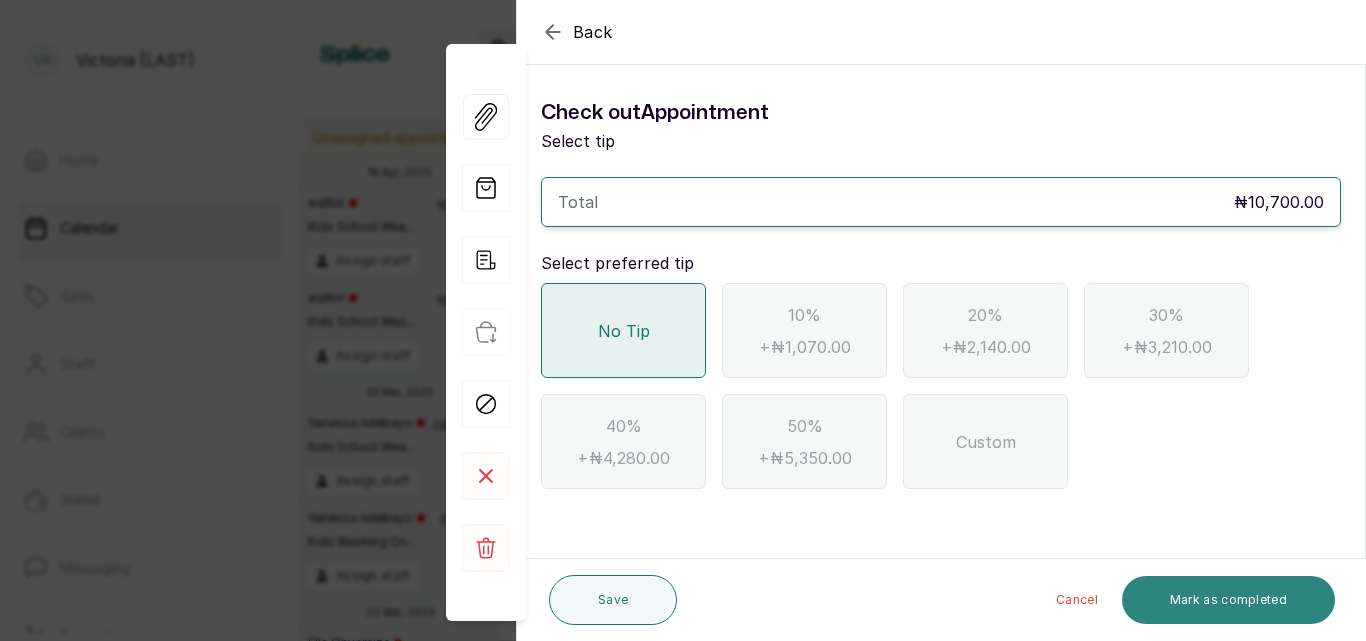 click on "Mark as completed" at bounding box center (1228, 600) 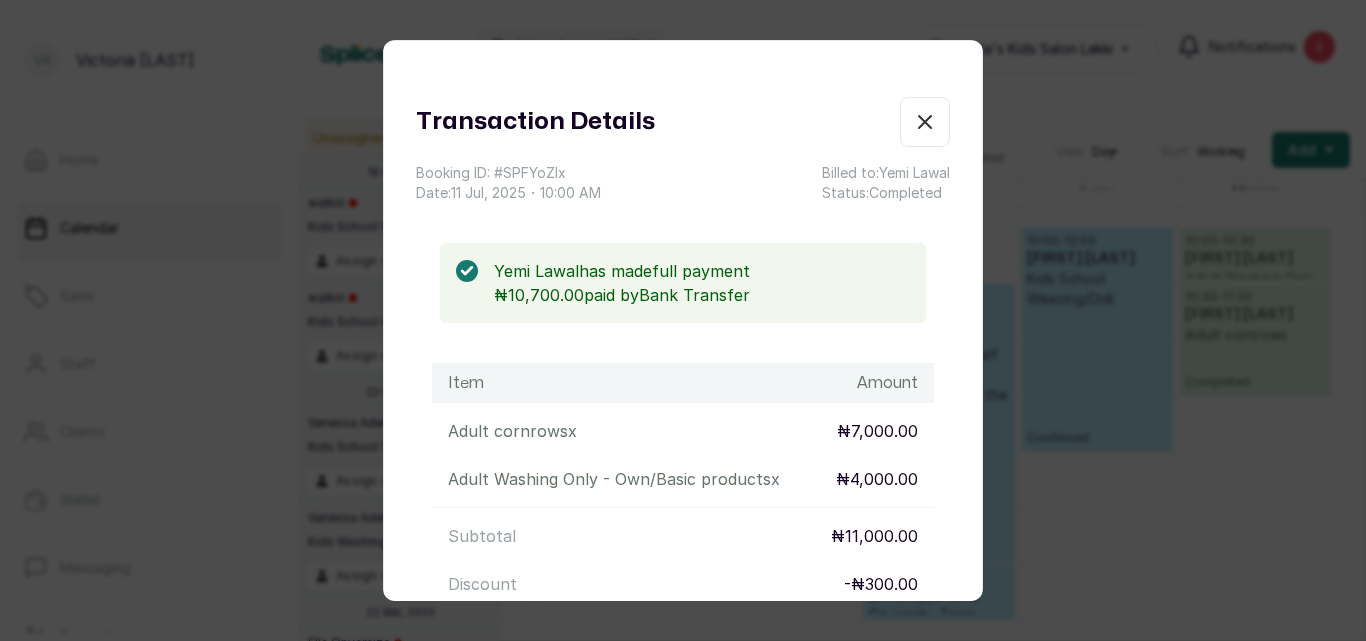 click on "Show no-show/cancelled" at bounding box center (925, 122) 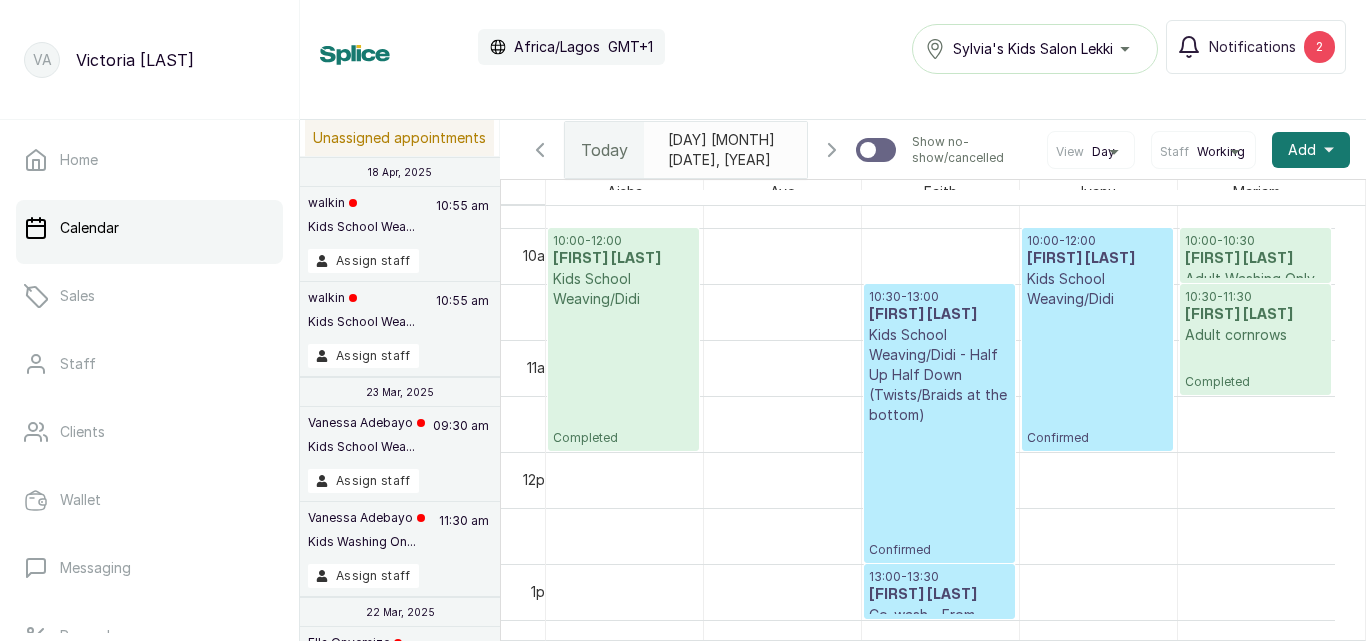 click on "Kids School Weaving/Didi" at bounding box center (1097, 289) 